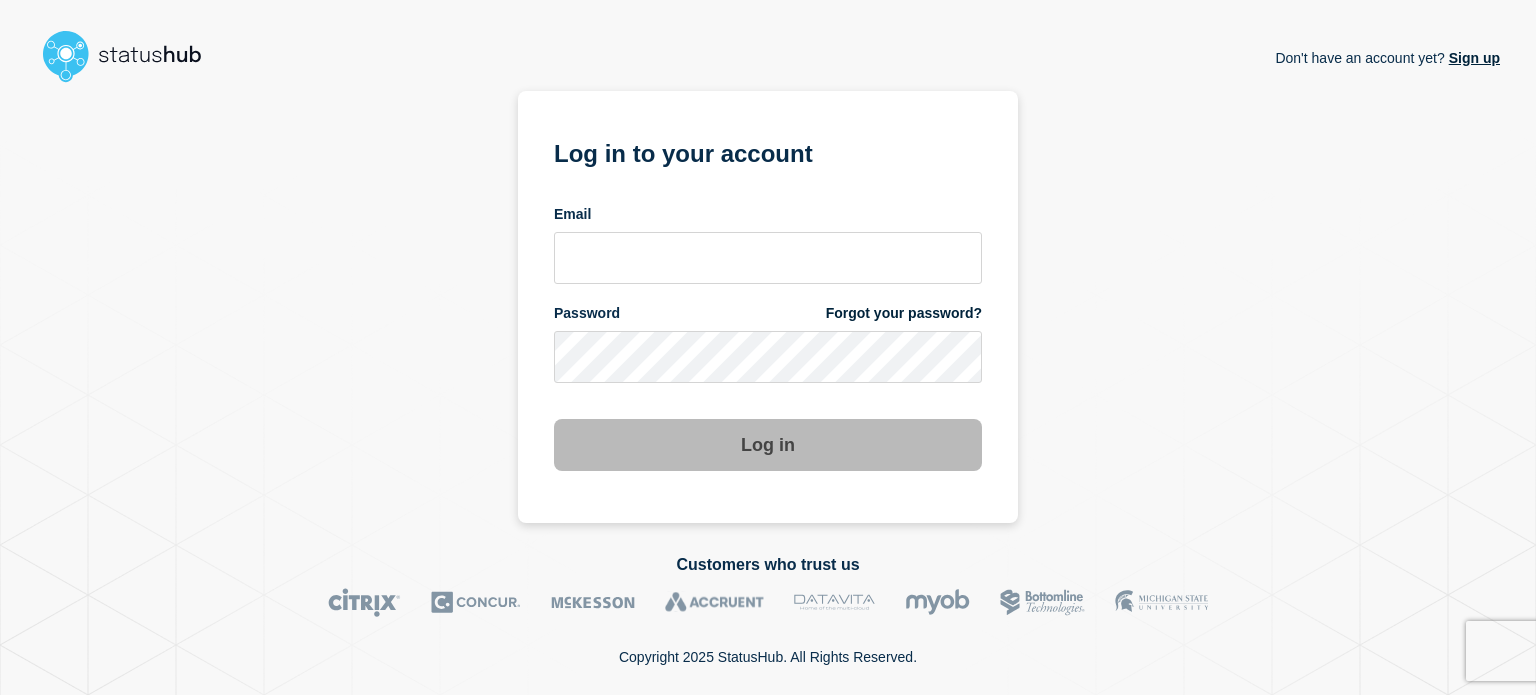 scroll, scrollTop: 0, scrollLeft: 0, axis: both 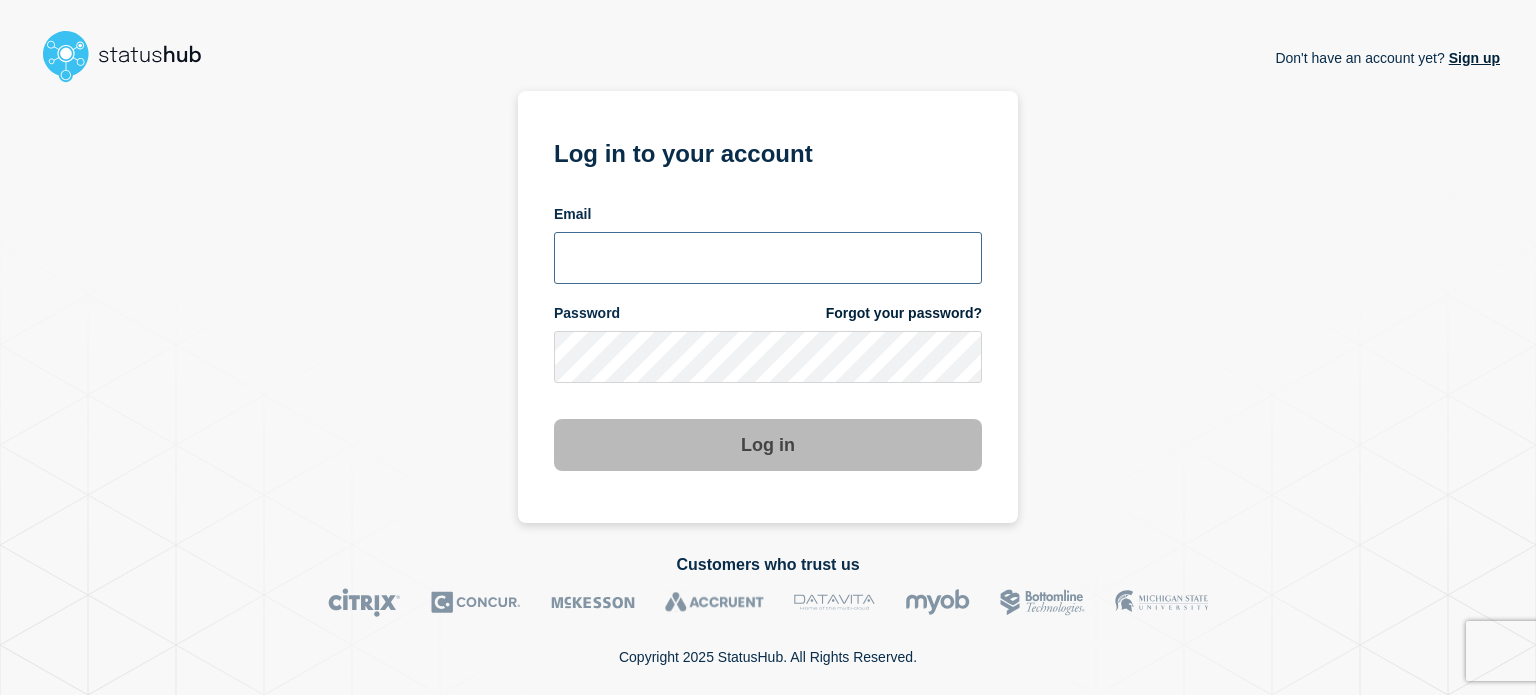 type on "[EMAIL_ADDRESS][DOMAIN_NAME]" 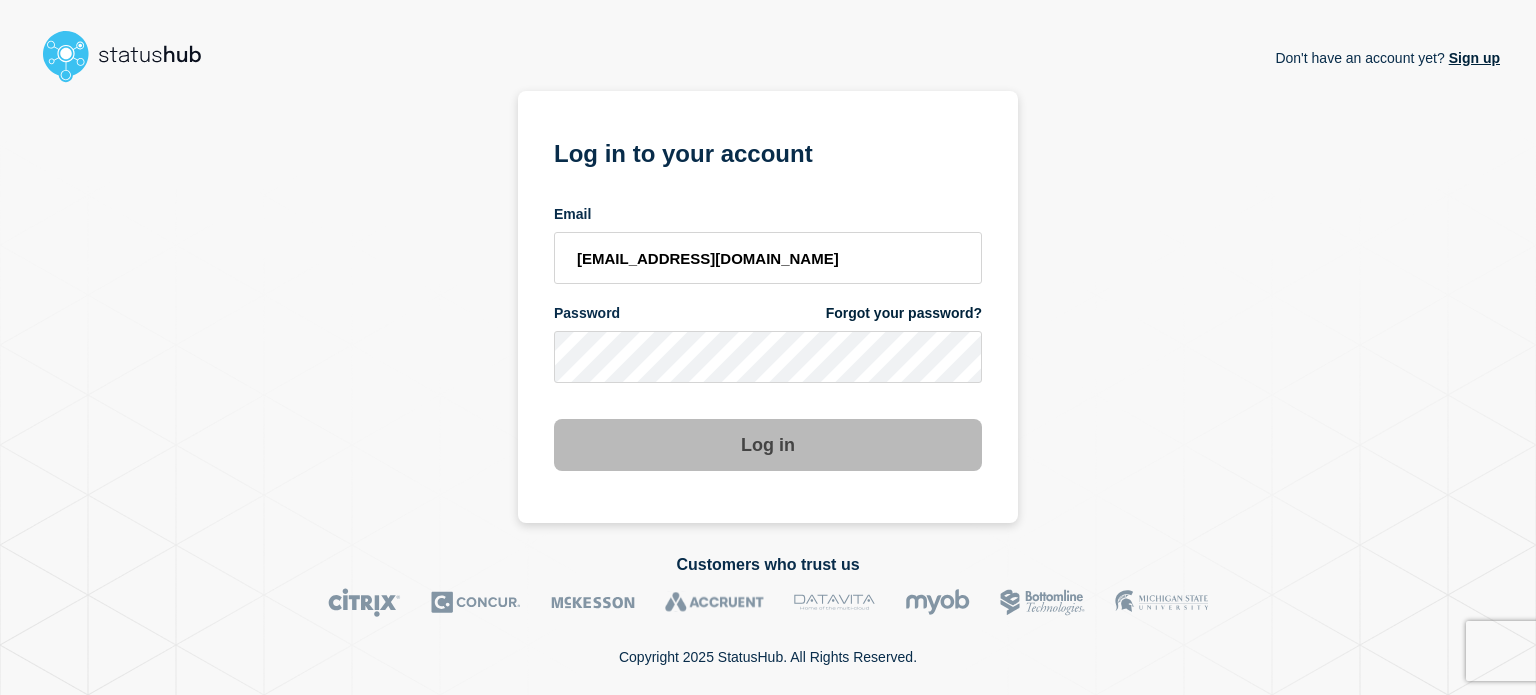 click on "Log in" at bounding box center (768, 445) 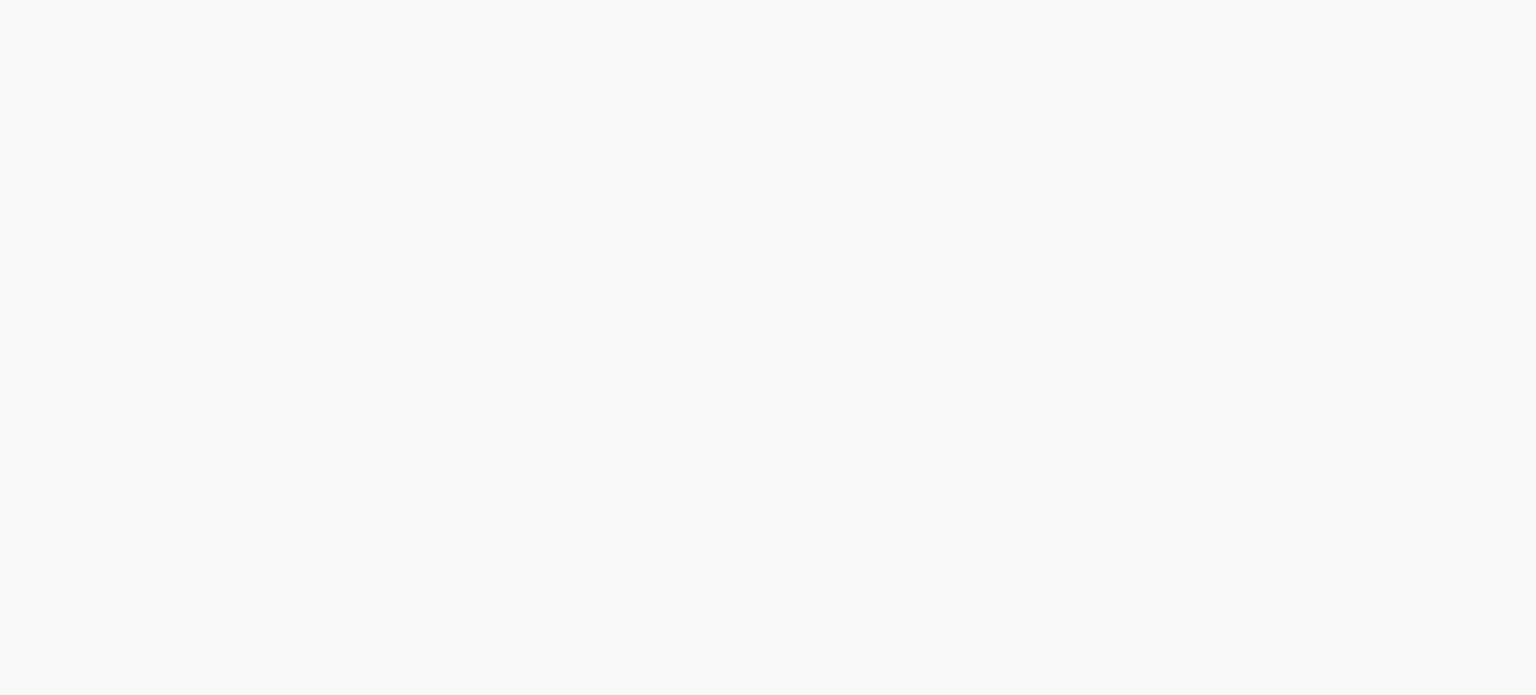 scroll, scrollTop: 0, scrollLeft: 0, axis: both 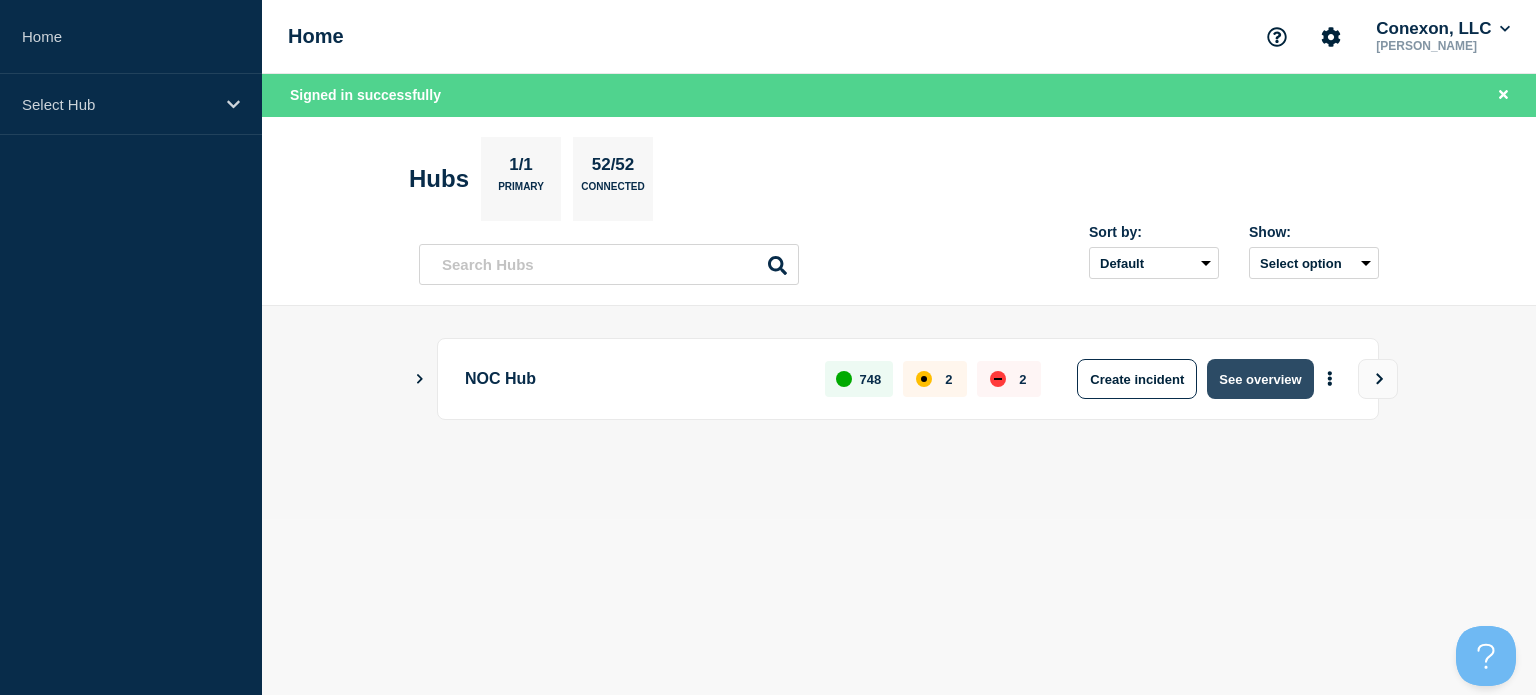 click on "NOC Hub 748 2 2 Create incident See overview" at bounding box center (908, 379) 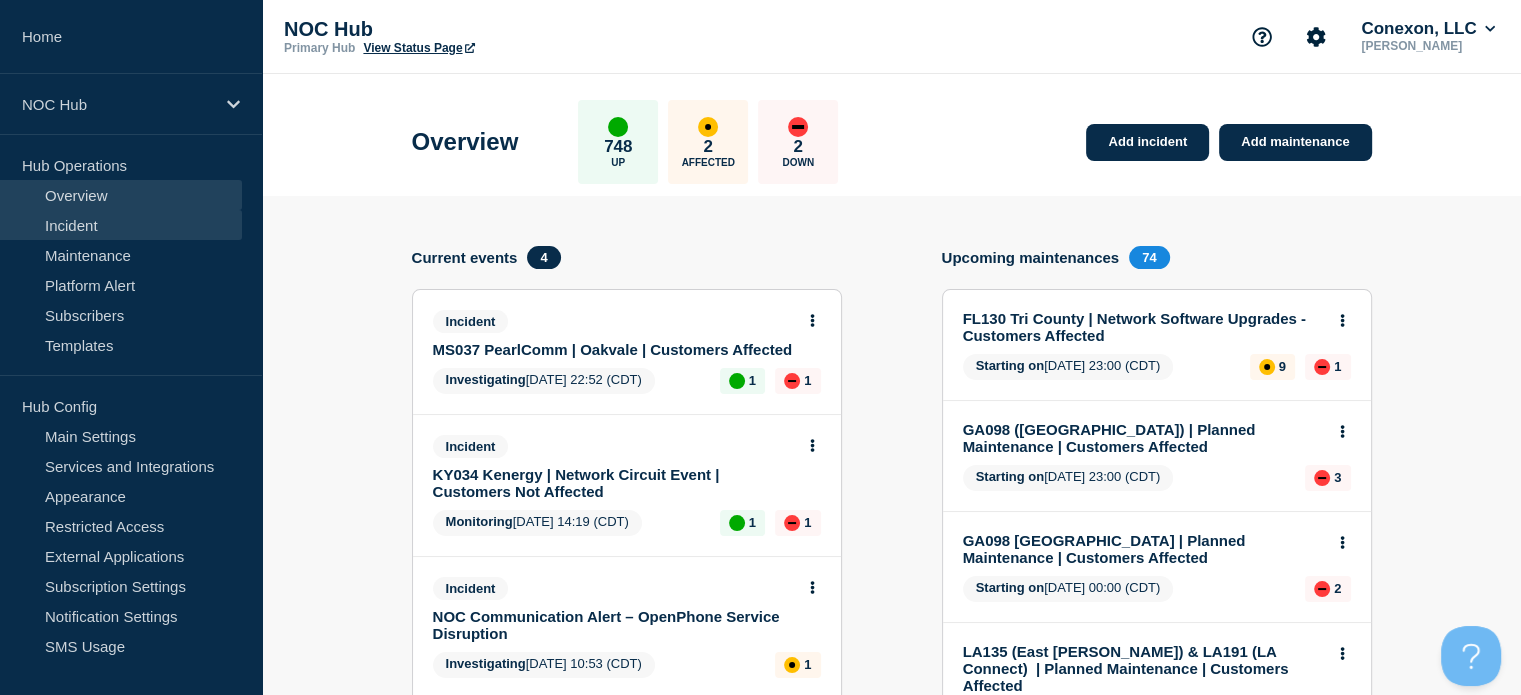 click on "Incident" at bounding box center (121, 225) 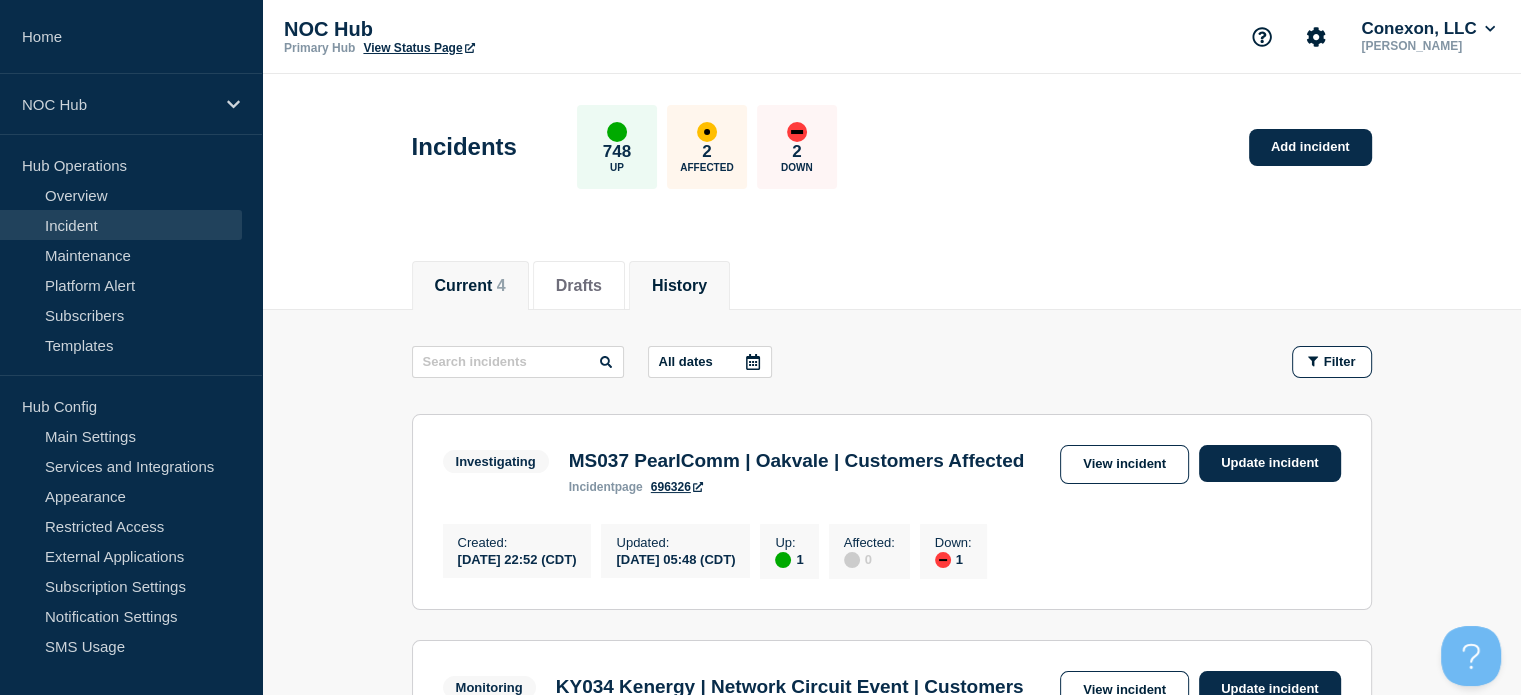 click on "History" at bounding box center (679, 286) 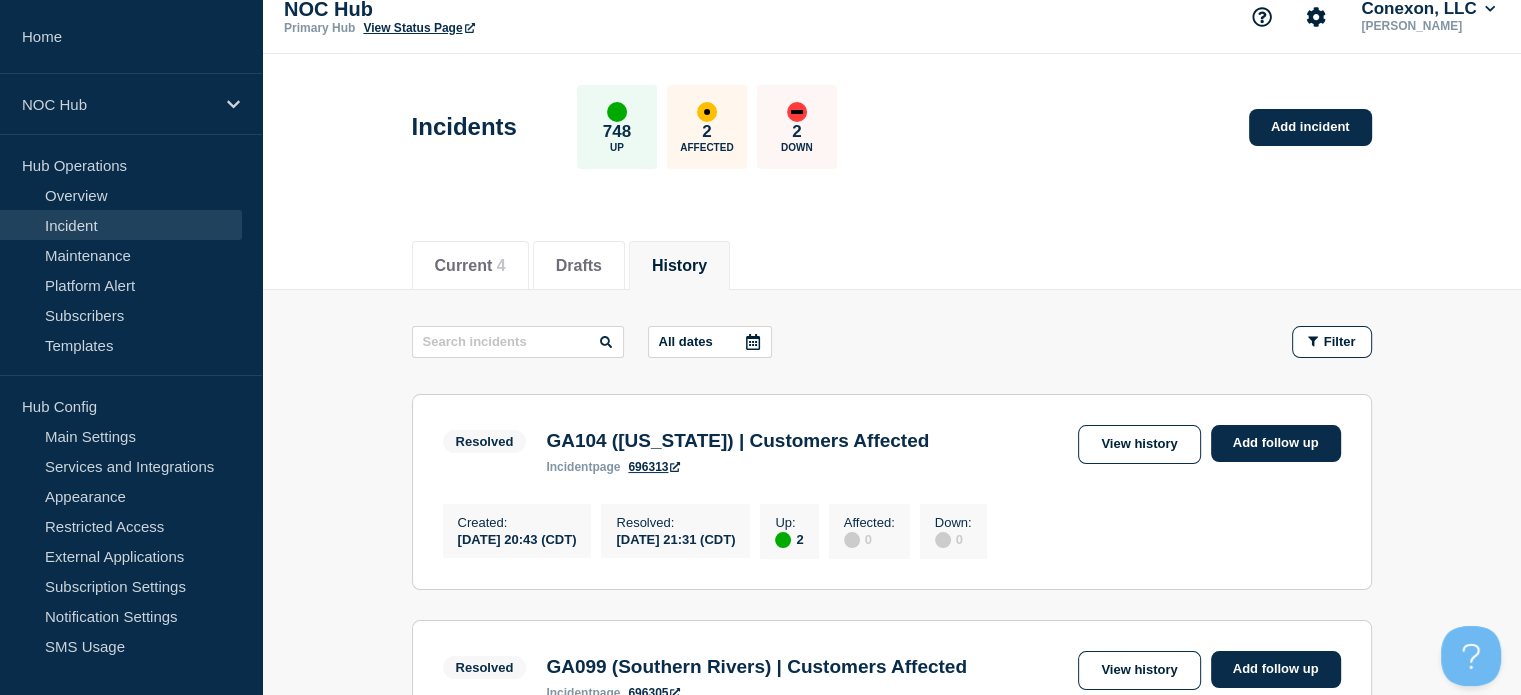 scroll, scrollTop: 0, scrollLeft: 0, axis: both 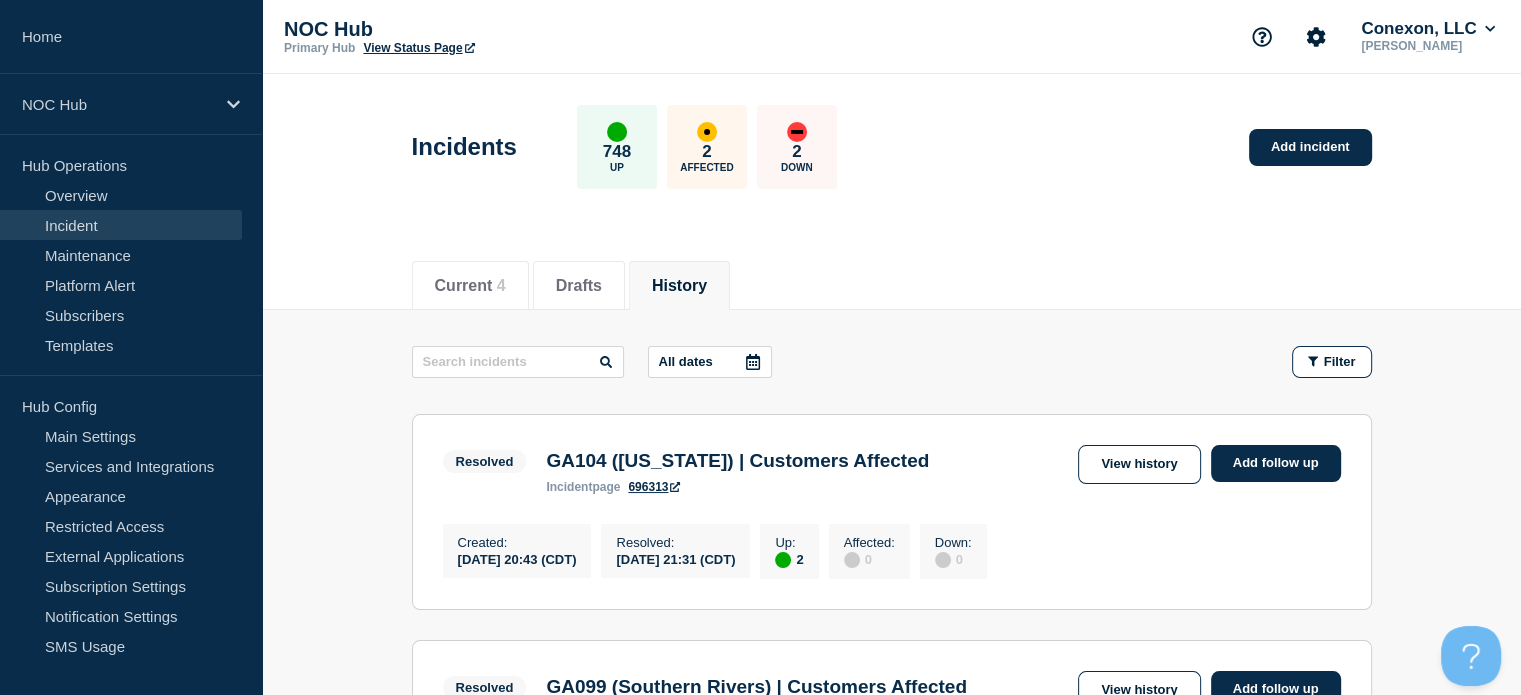 click on "Incident" at bounding box center [121, 225] 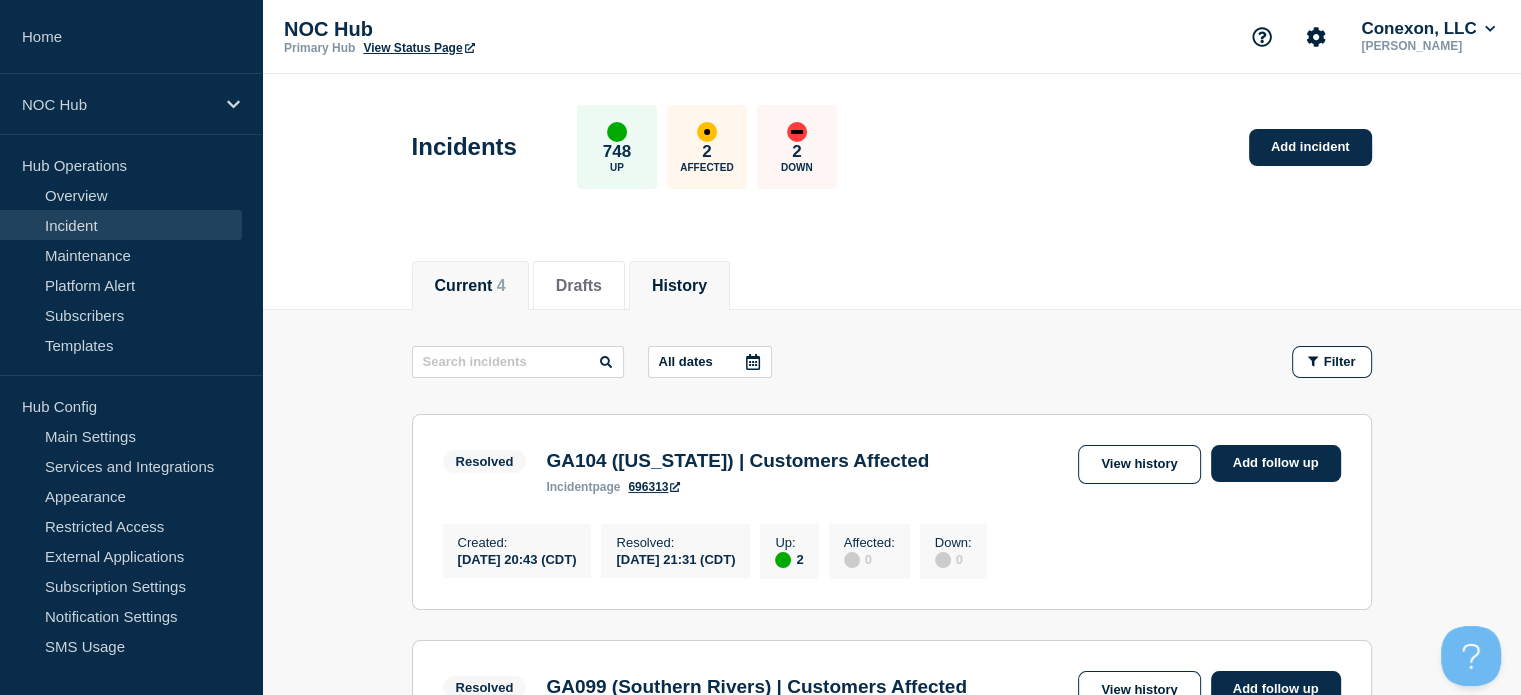 click on "Current    4" 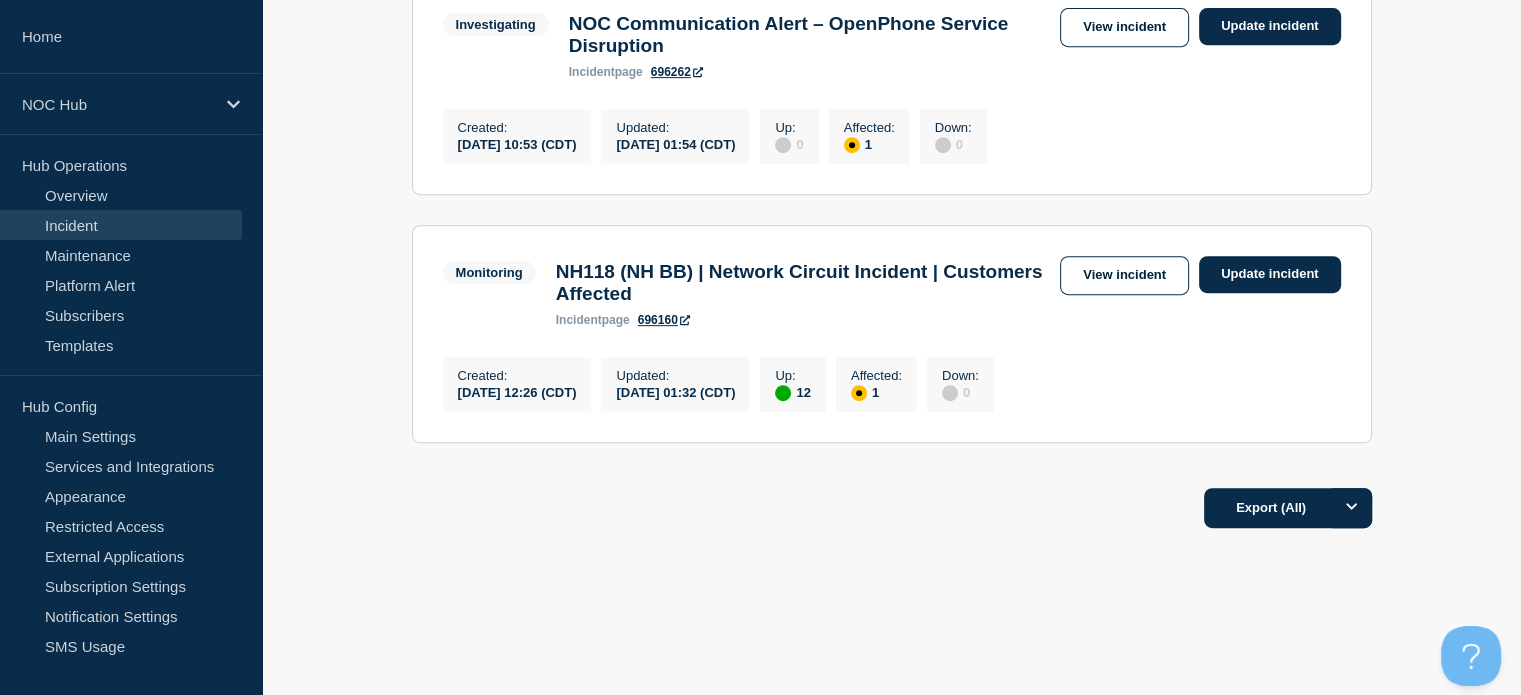 scroll, scrollTop: 889, scrollLeft: 0, axis: vertical 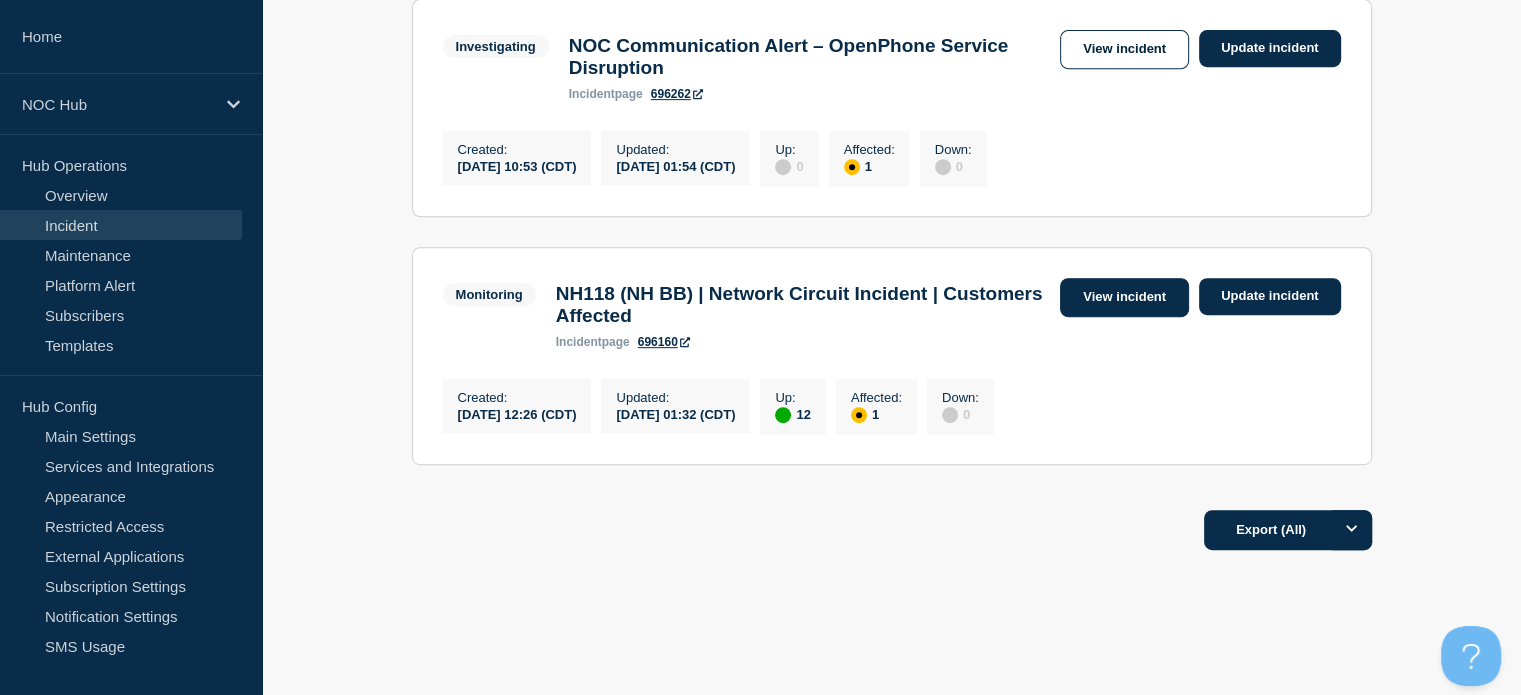 click on "View incident" at bounding box center (1124, 297) 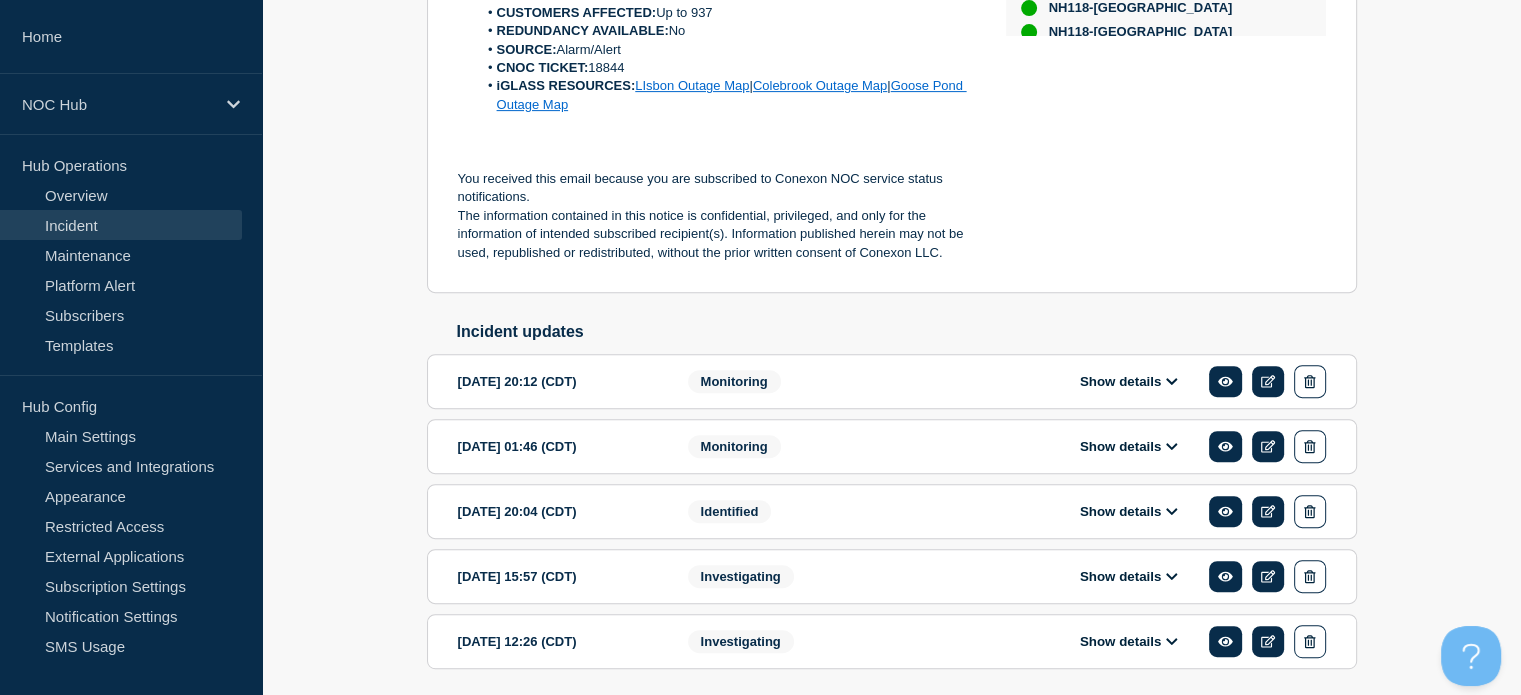 scroll, scrollTop: 809, scrollLeft: 0, axis: vertical 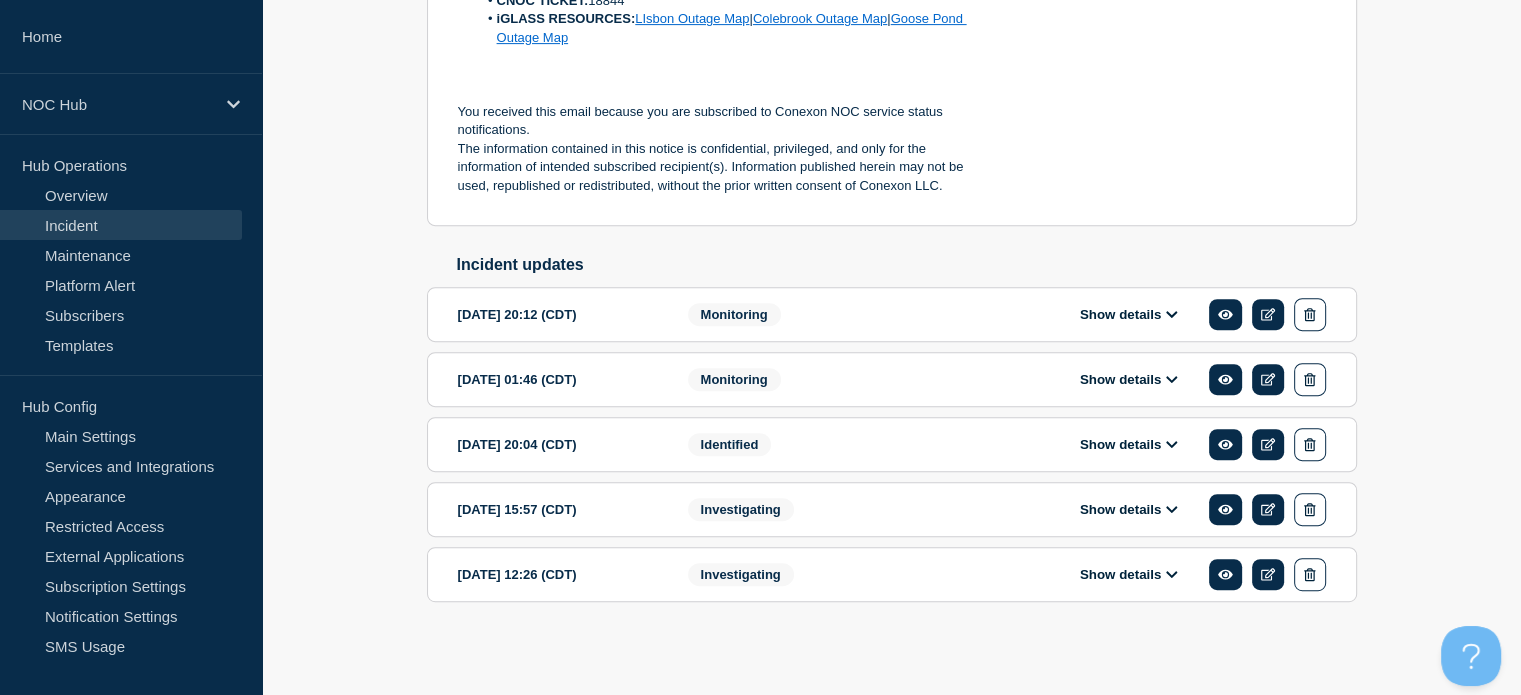 click on "Show details" at bounding box center (1129, 379) 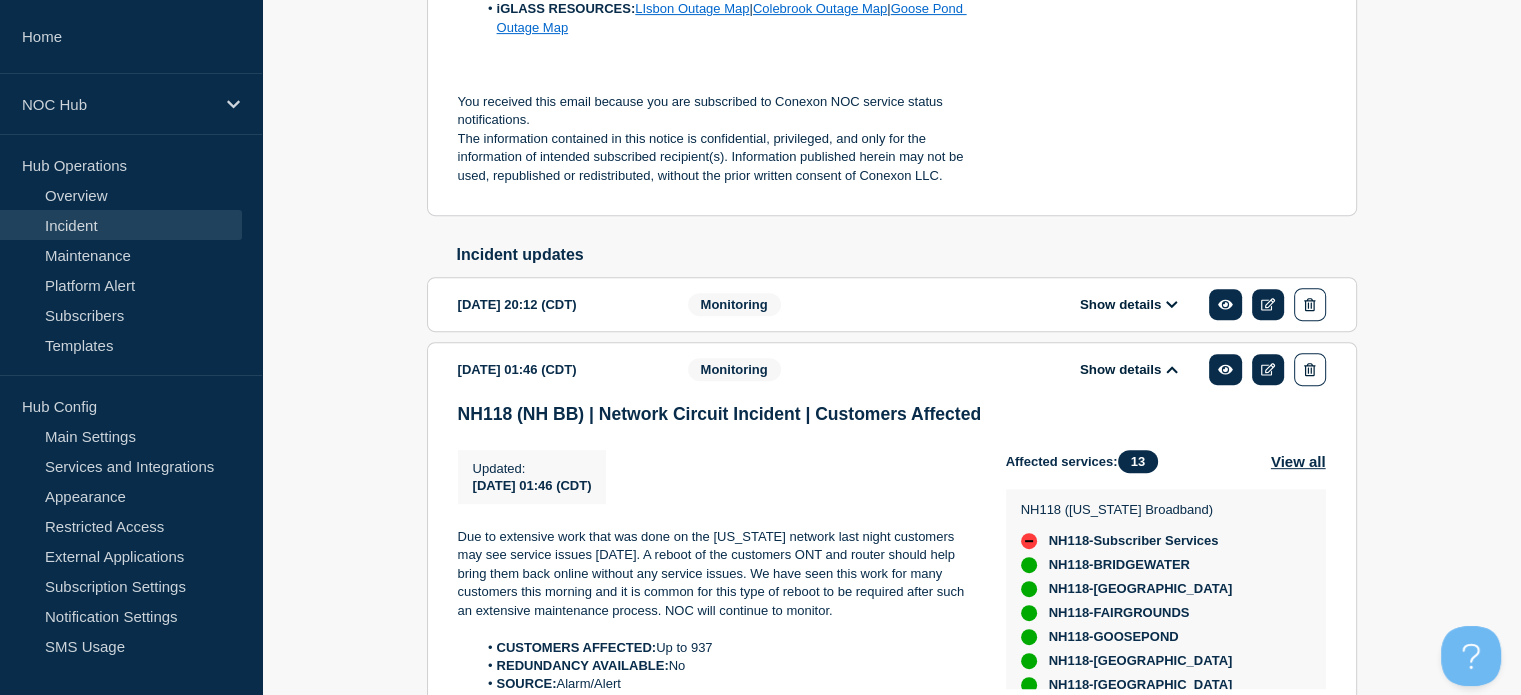 scroll, scrollTop: 739, scrollLeft: 0, axis: vertical 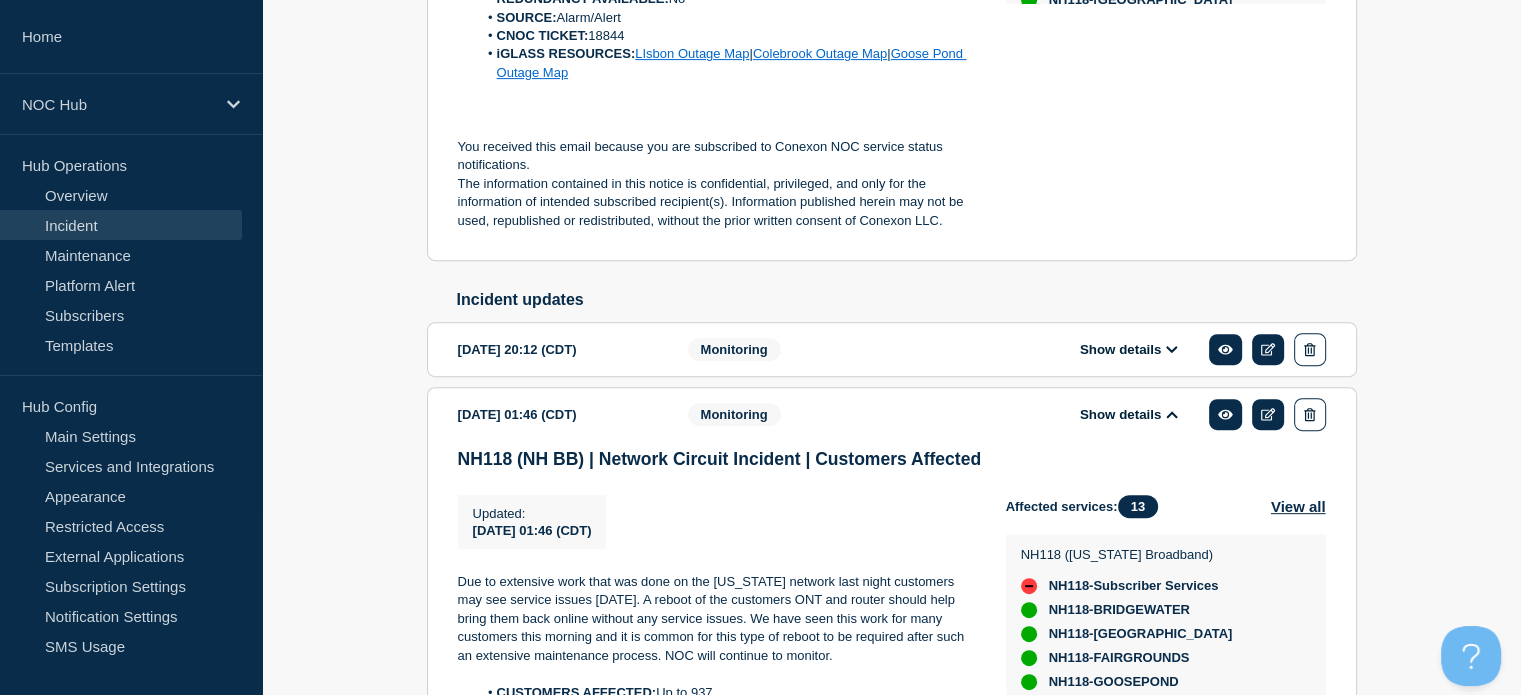 click on "Show details" at bounding box center [1143, 349] 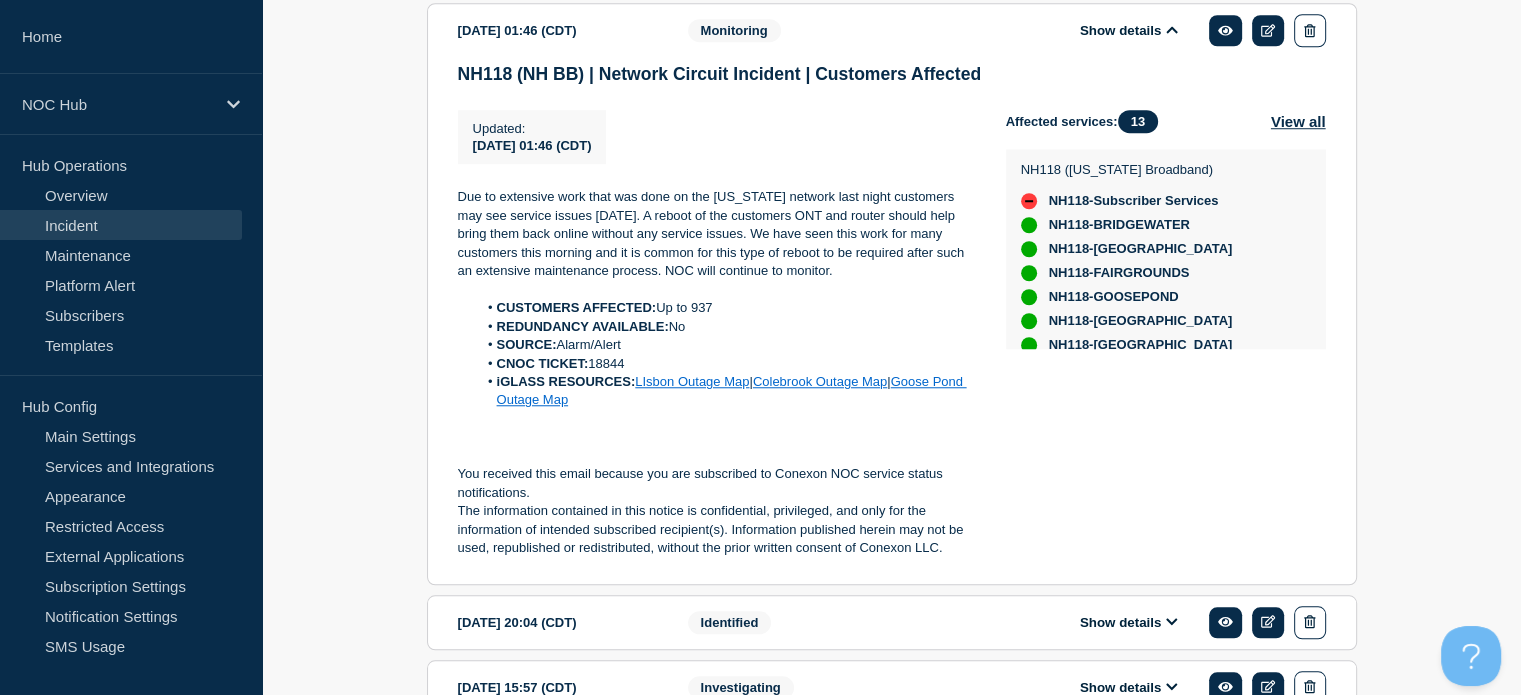 scroll, scrollTop: 1868, scrollLeft: 0, axis: vertical 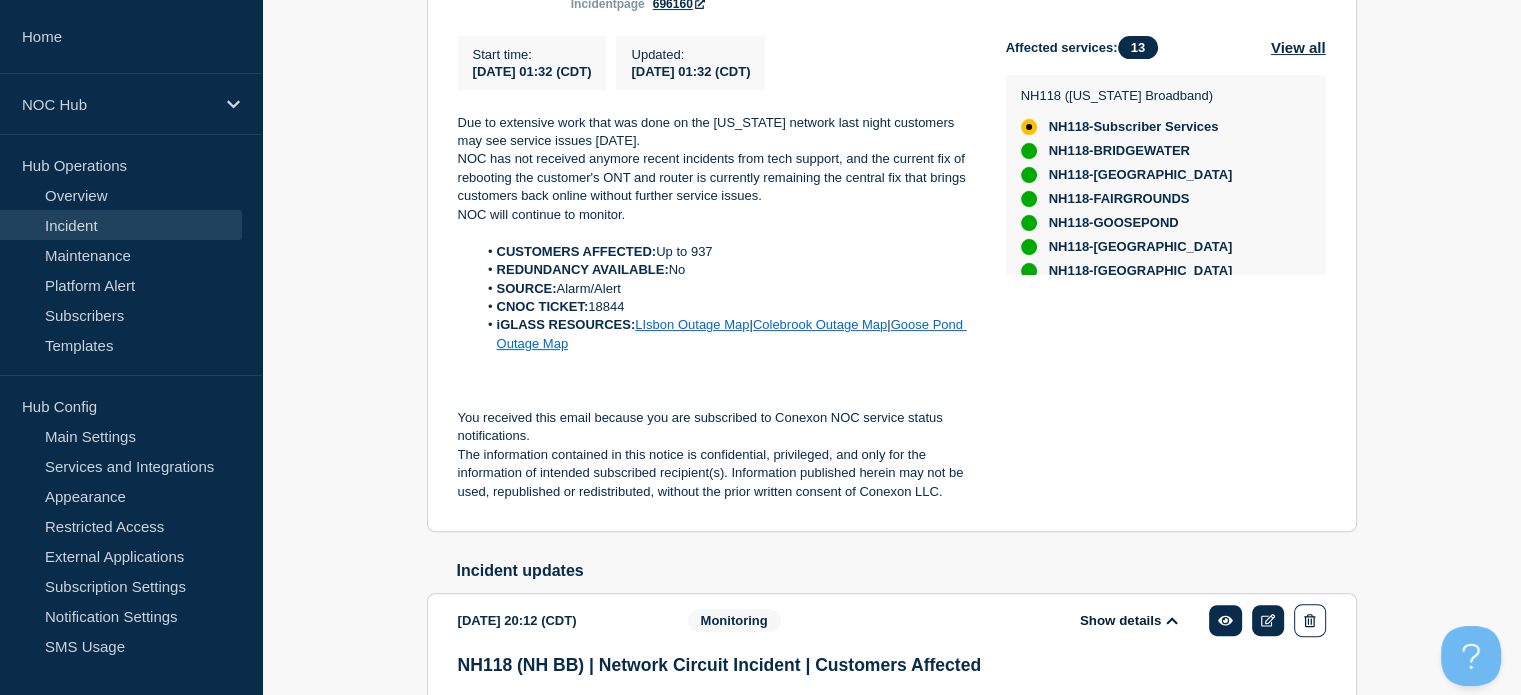 click on "Incident" at bounding box center (121, 225) 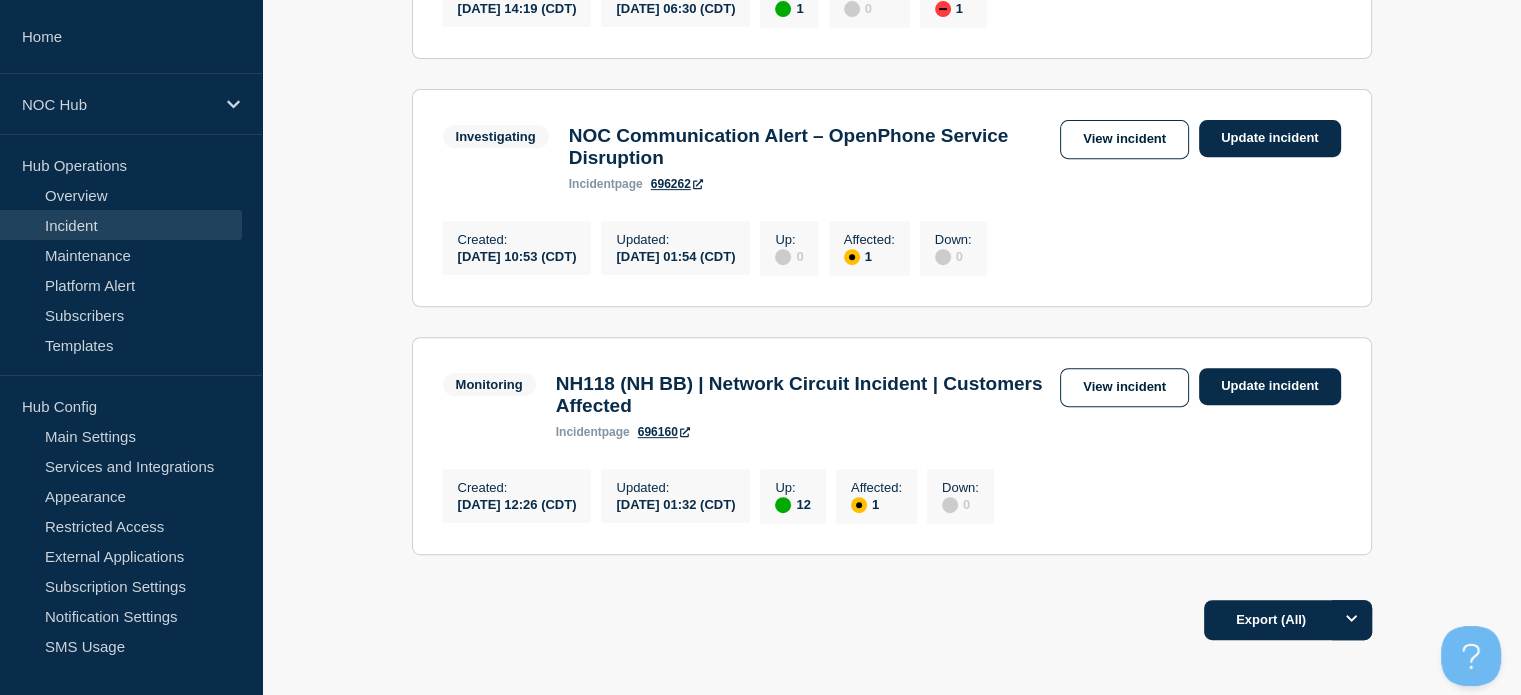 scroll, scrollTop: 800, scrollLeft: 0, axis: vertical 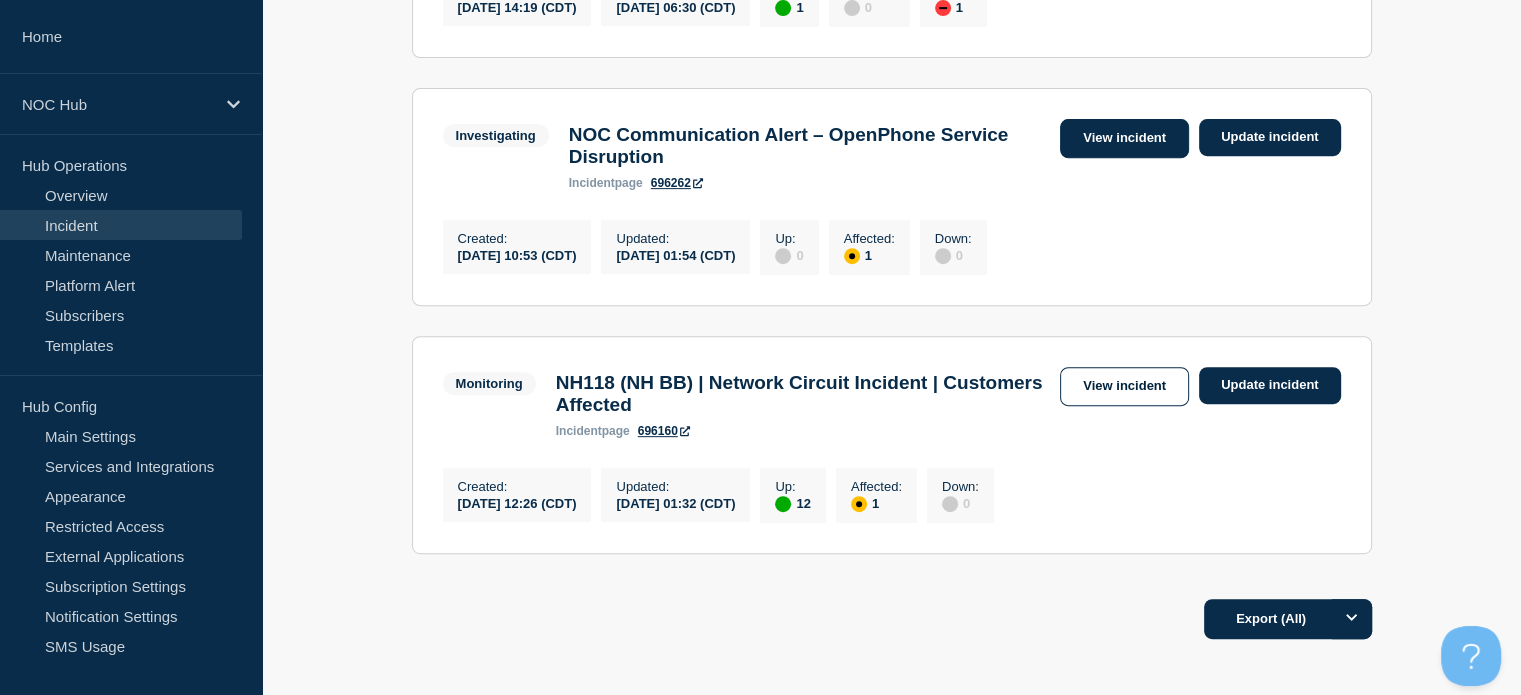 click on "View incident" at bounding box center (1124, 138) 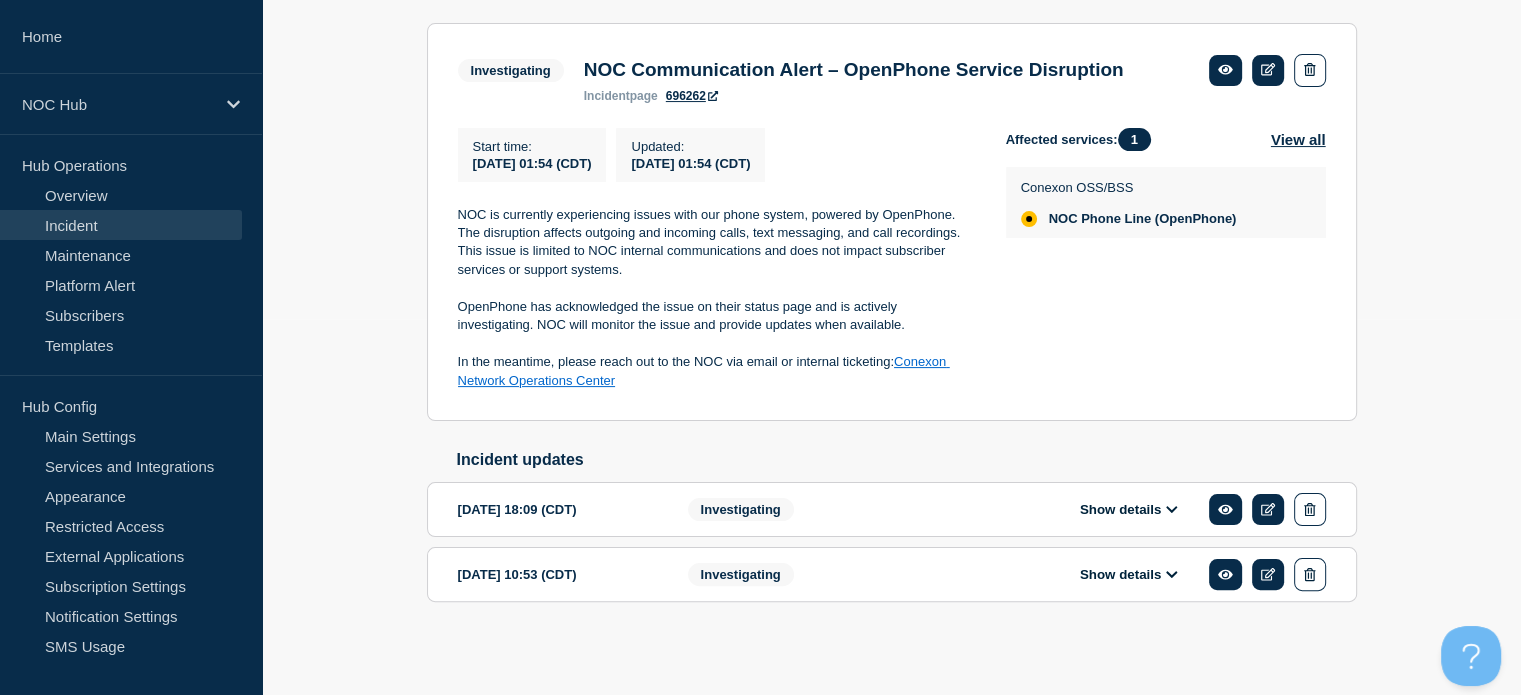 click on "Show details" at bounding box center [1129, 574] 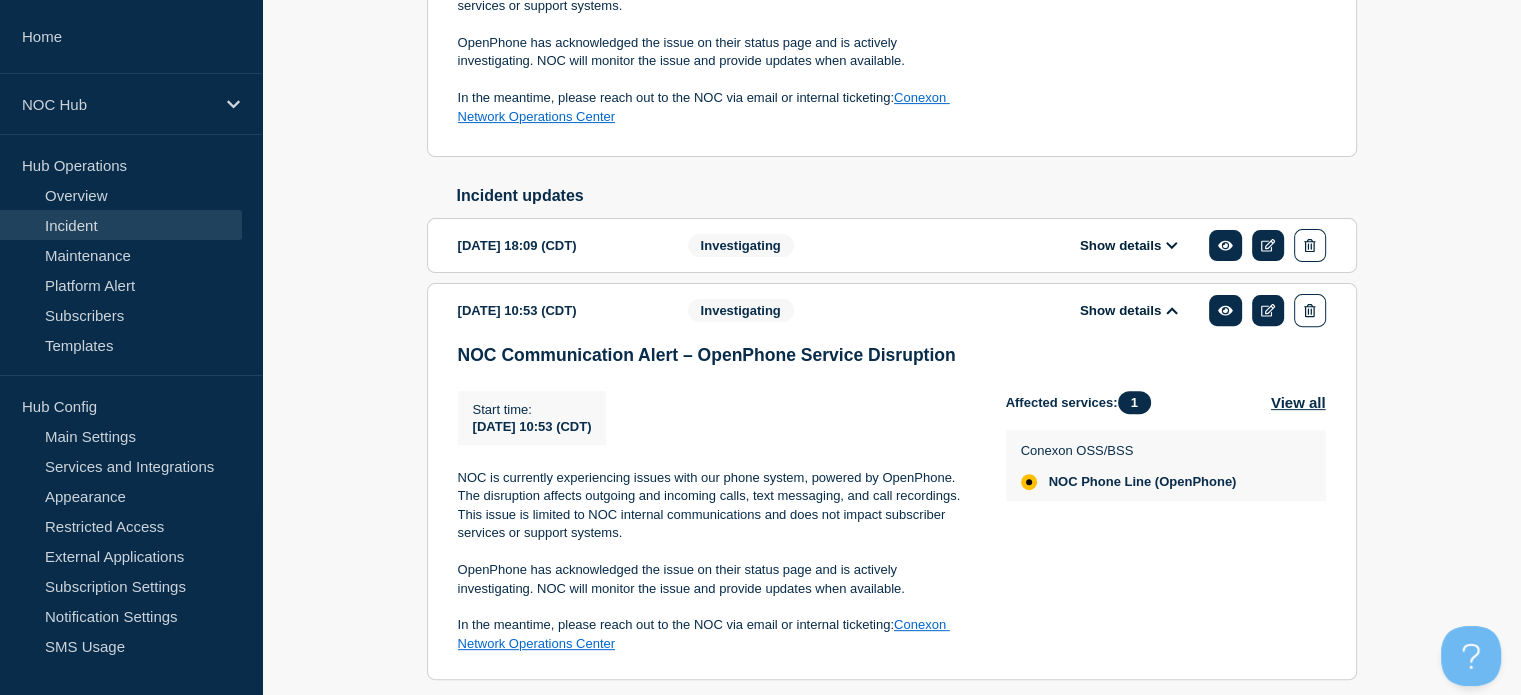 scroll, scrollTop: 712, scrollLeft: 0, axis: vertical 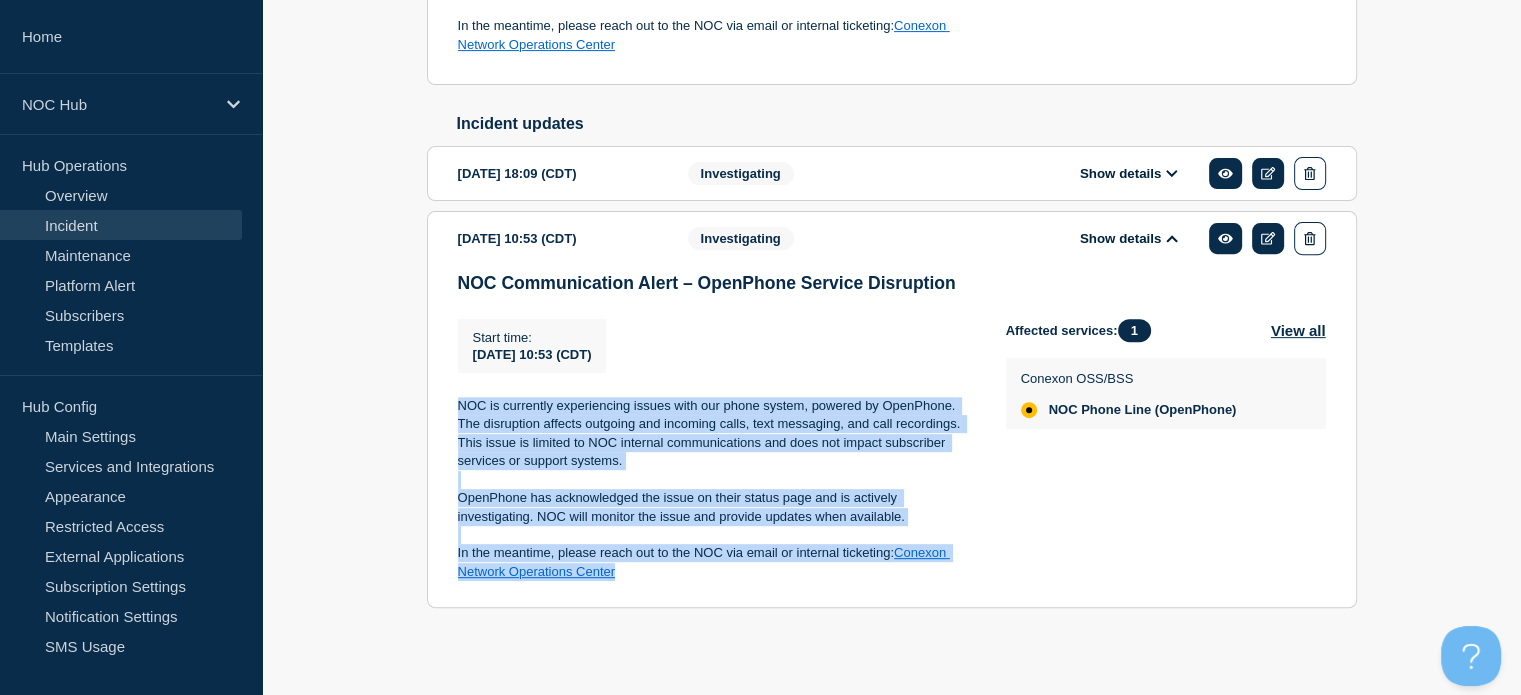 drag, startPoint x: 640, startPoint y: 606, endPoint x: 456, endPoint y: 427, distance: 256.7041 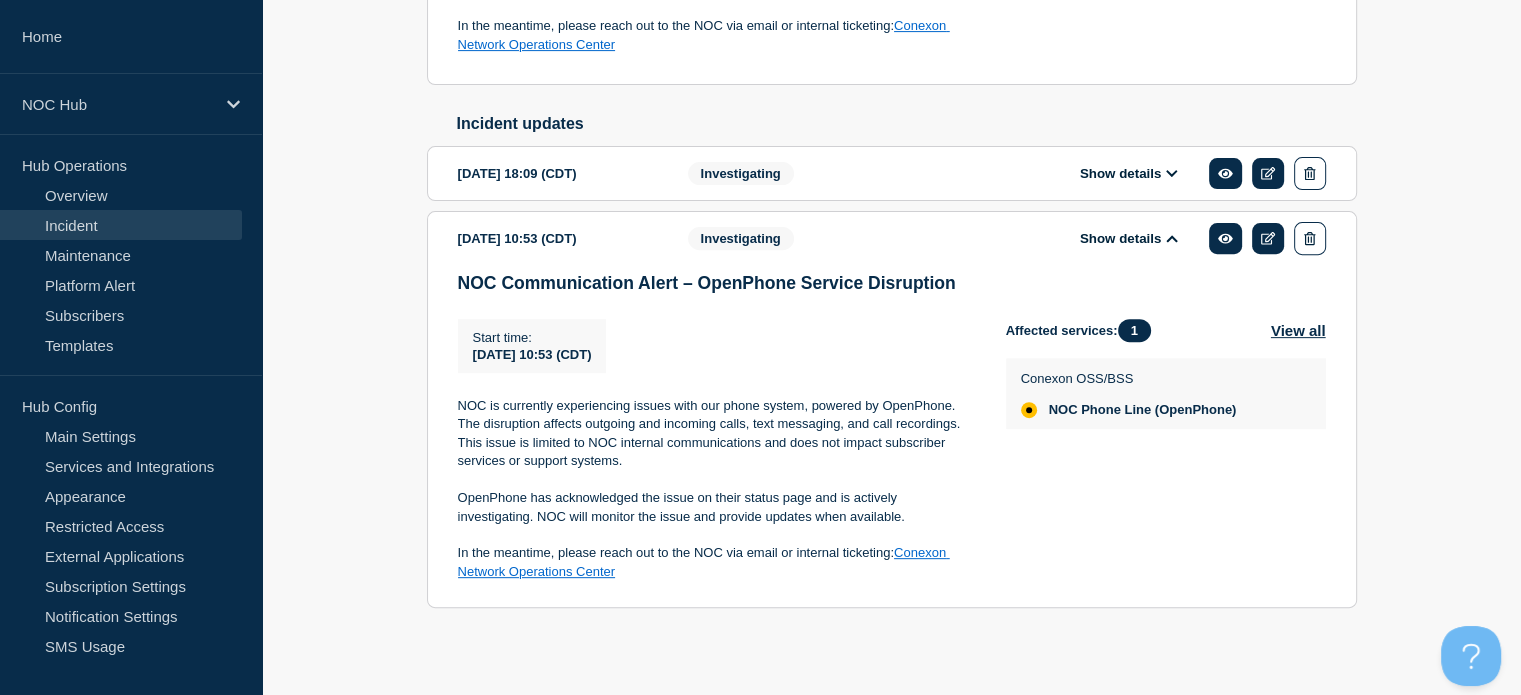 drag, startPoint x: 274, startPoint y: 120, endPoint x: 288, endPoint y: 129, distance: 16.643316 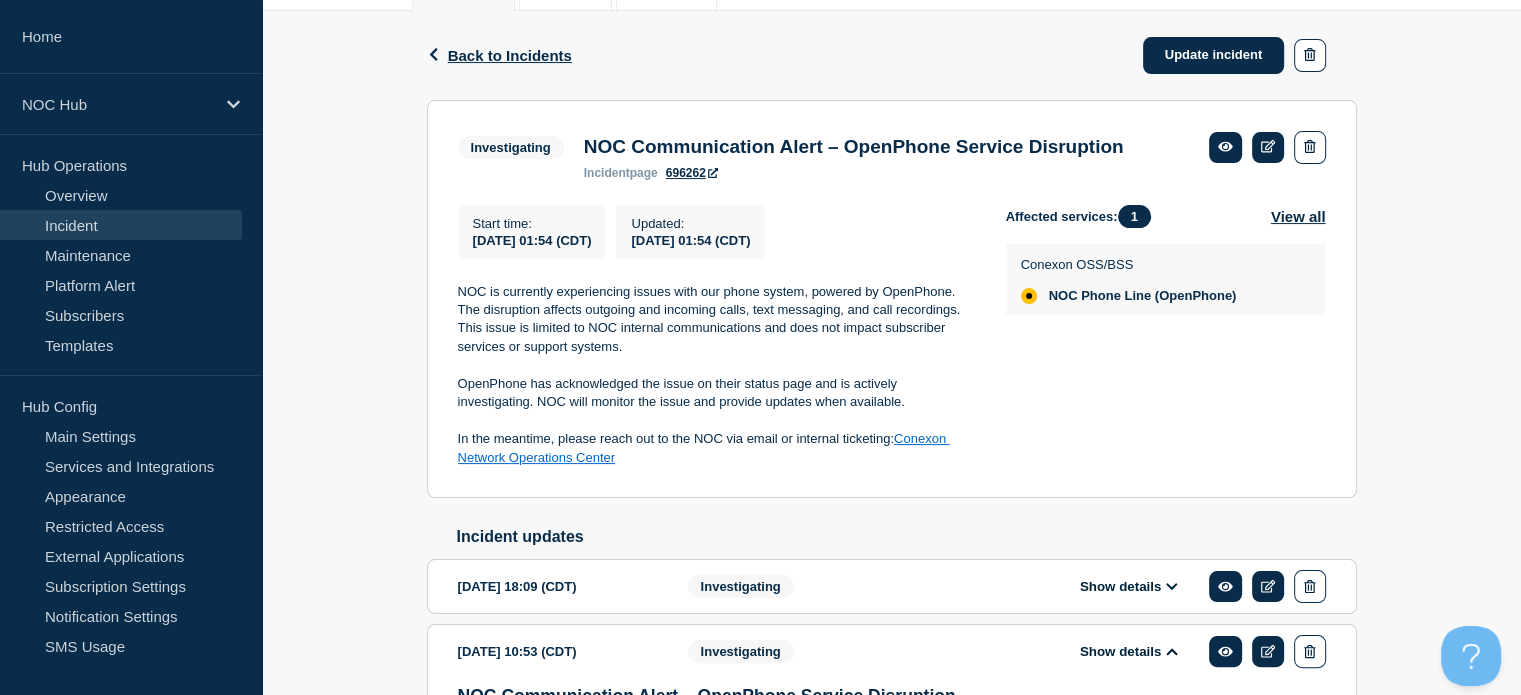 scroll, scrollTop: 0, scrollLeft: 0, axis: both 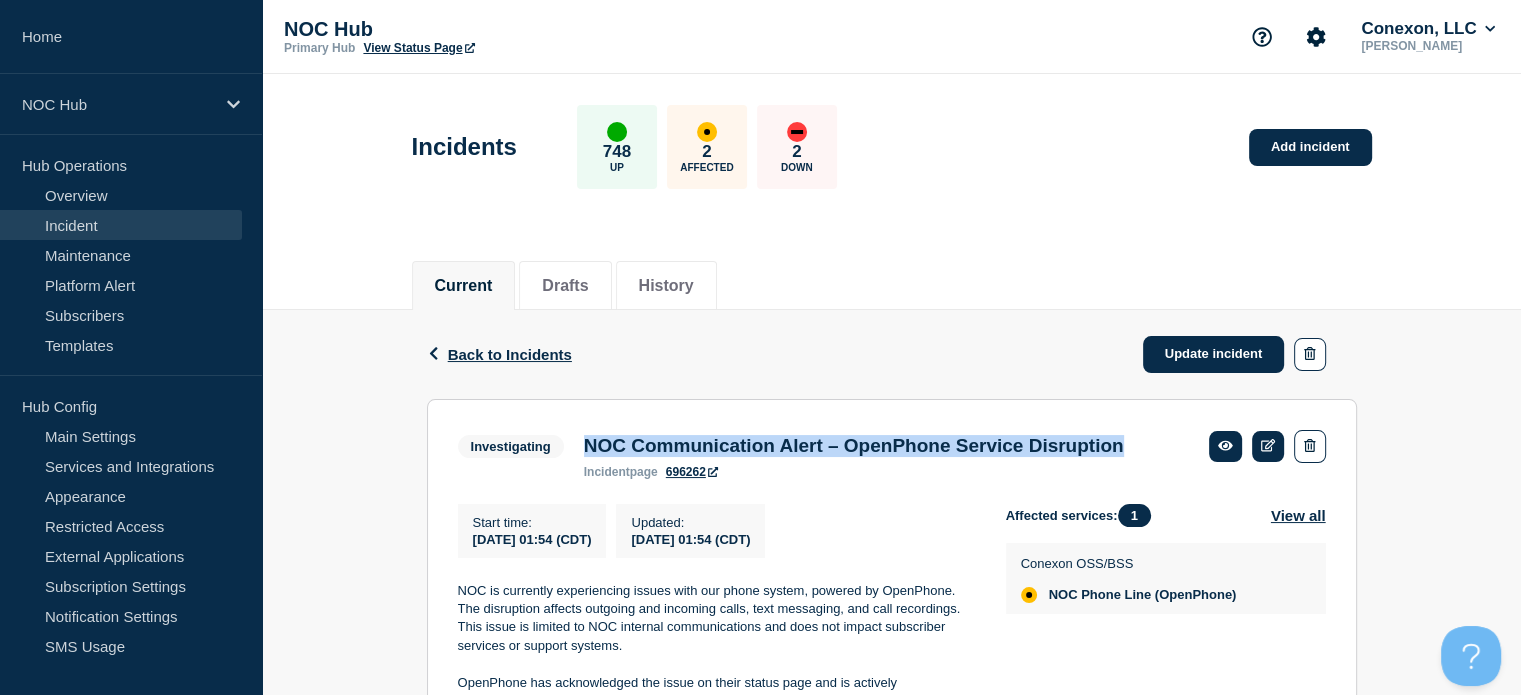 drag, startPoint x: 760, startPoint y: 481, endPoint x: 584, endPoint y: 443, distance: 180.05554 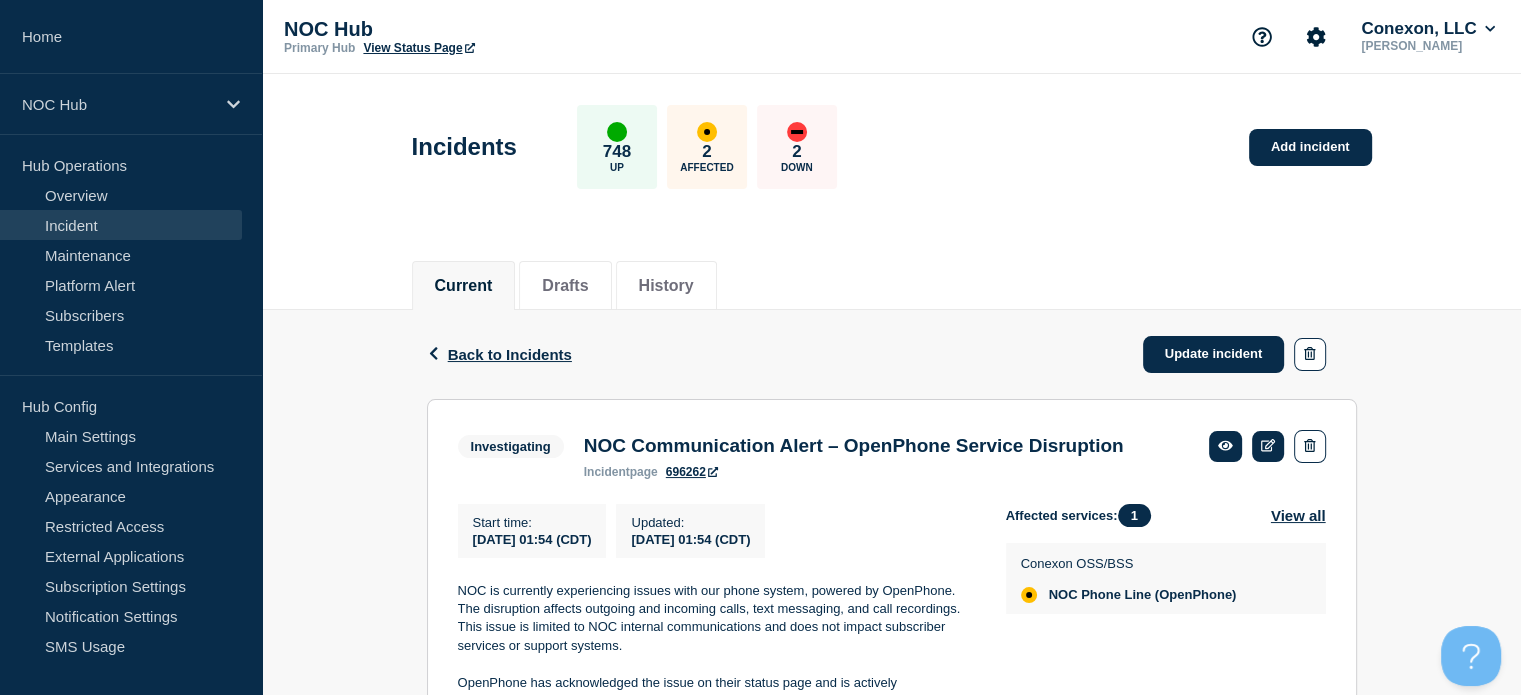 click on "Current    Drafts    History" 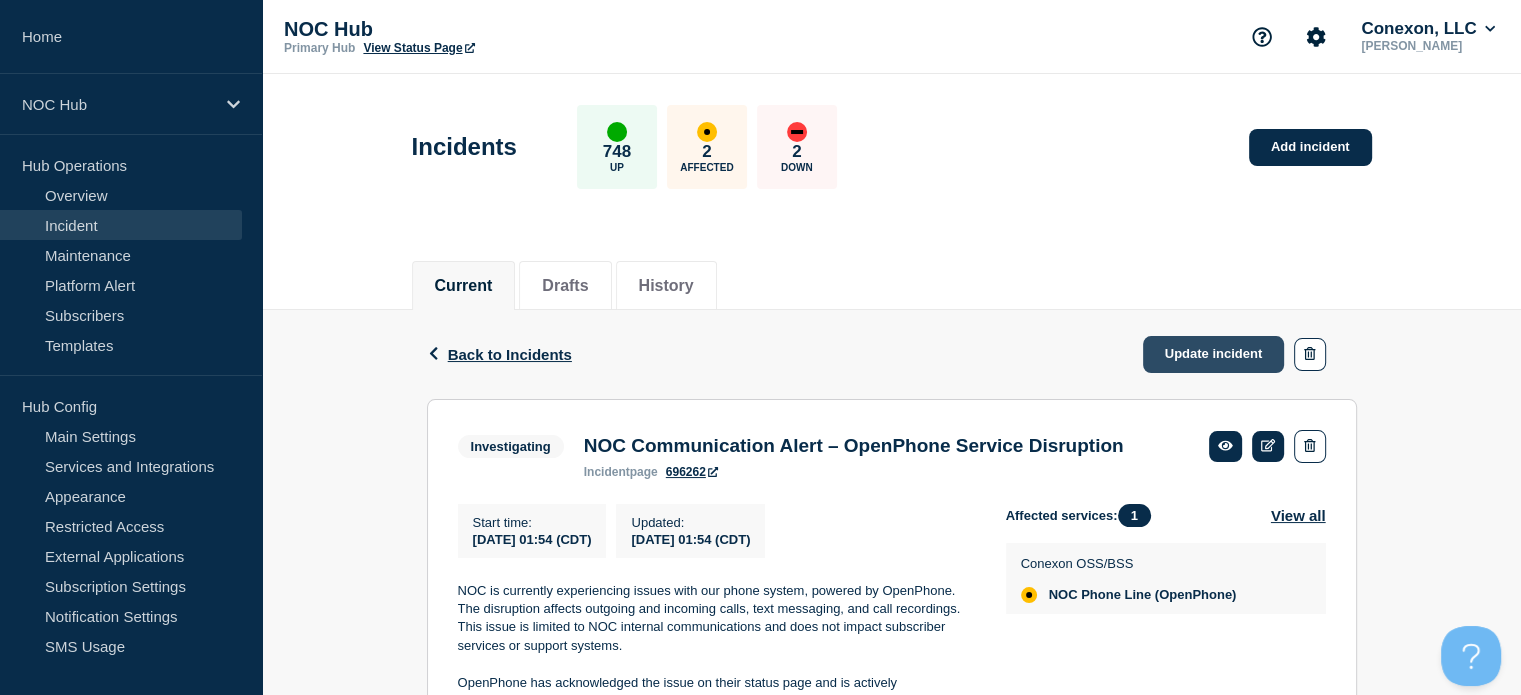 click on "Update incident" 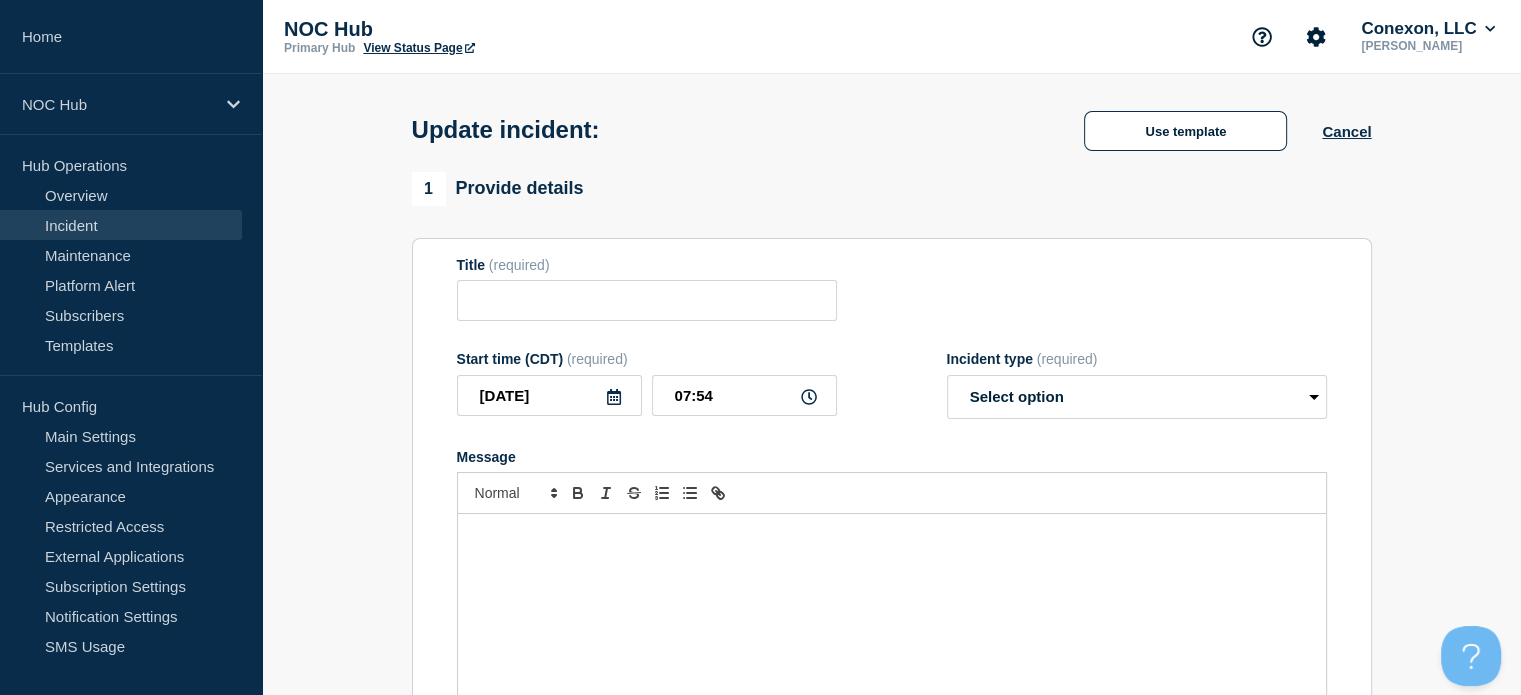 type on "NOC Communication Alert – OpenPhone Service Disruption" 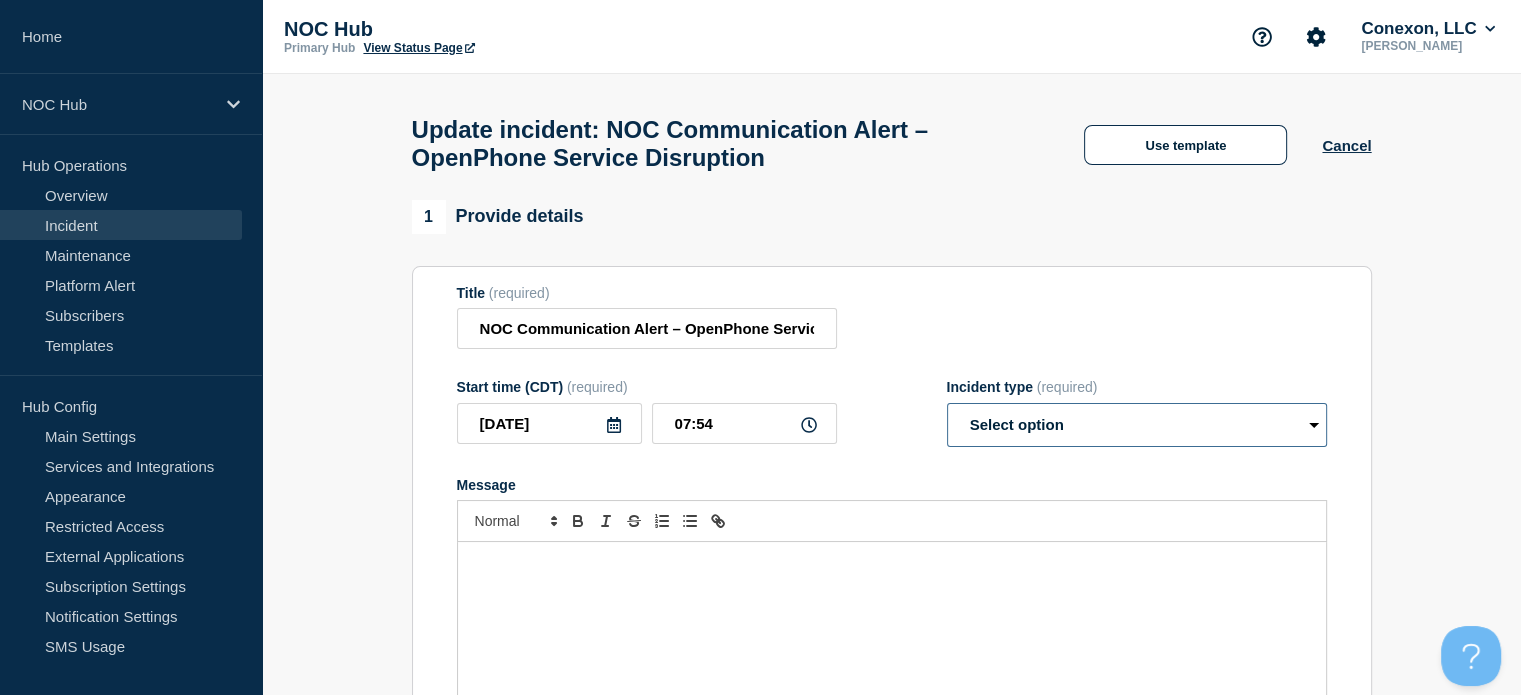 click on "Select option Investigating Identified Monitoring Resolved" at bounding box center [1137, 425] 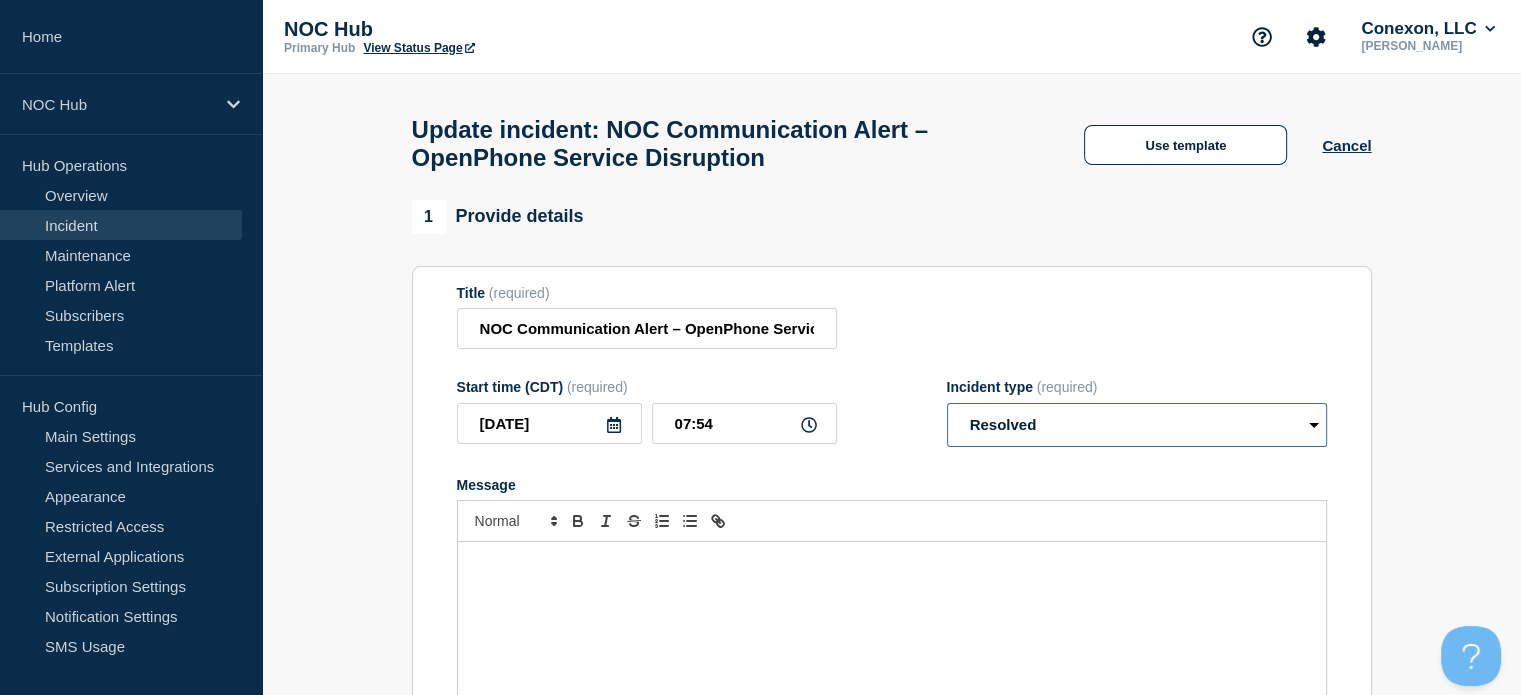 click on "Select option Investigating Identified Monitoring Resolved" at bounding box center [1137, 425] 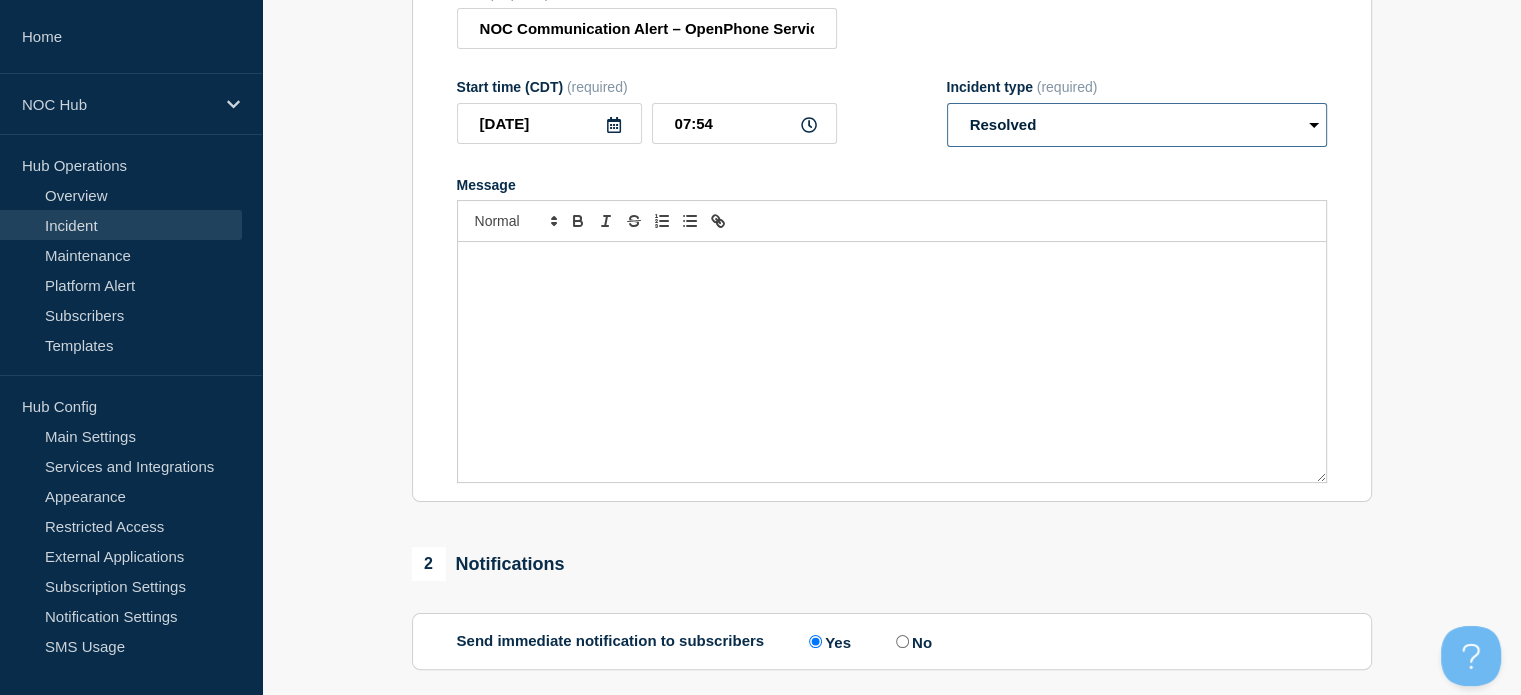 scroll, scrollTop: 500, scrollLeft: 0, axis: vertical 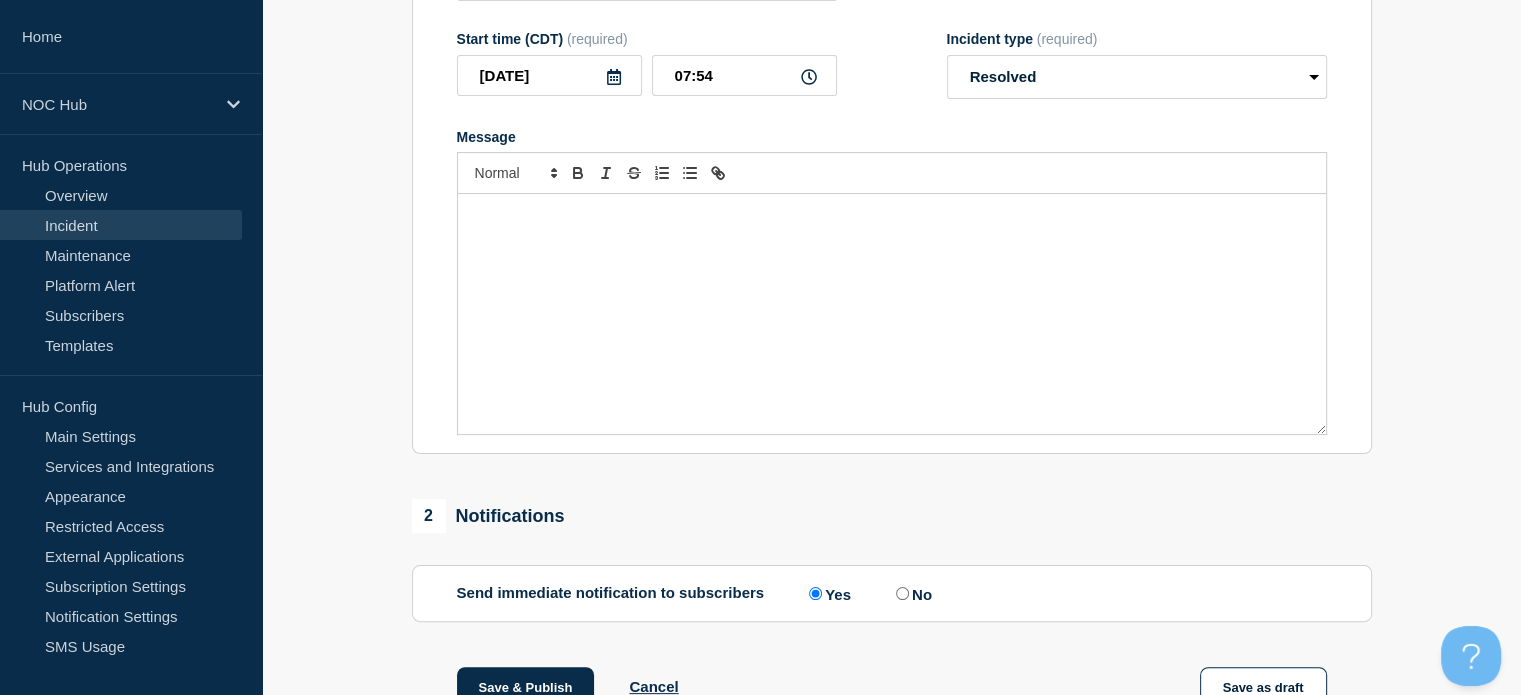 click at bounding box center [892, 314] 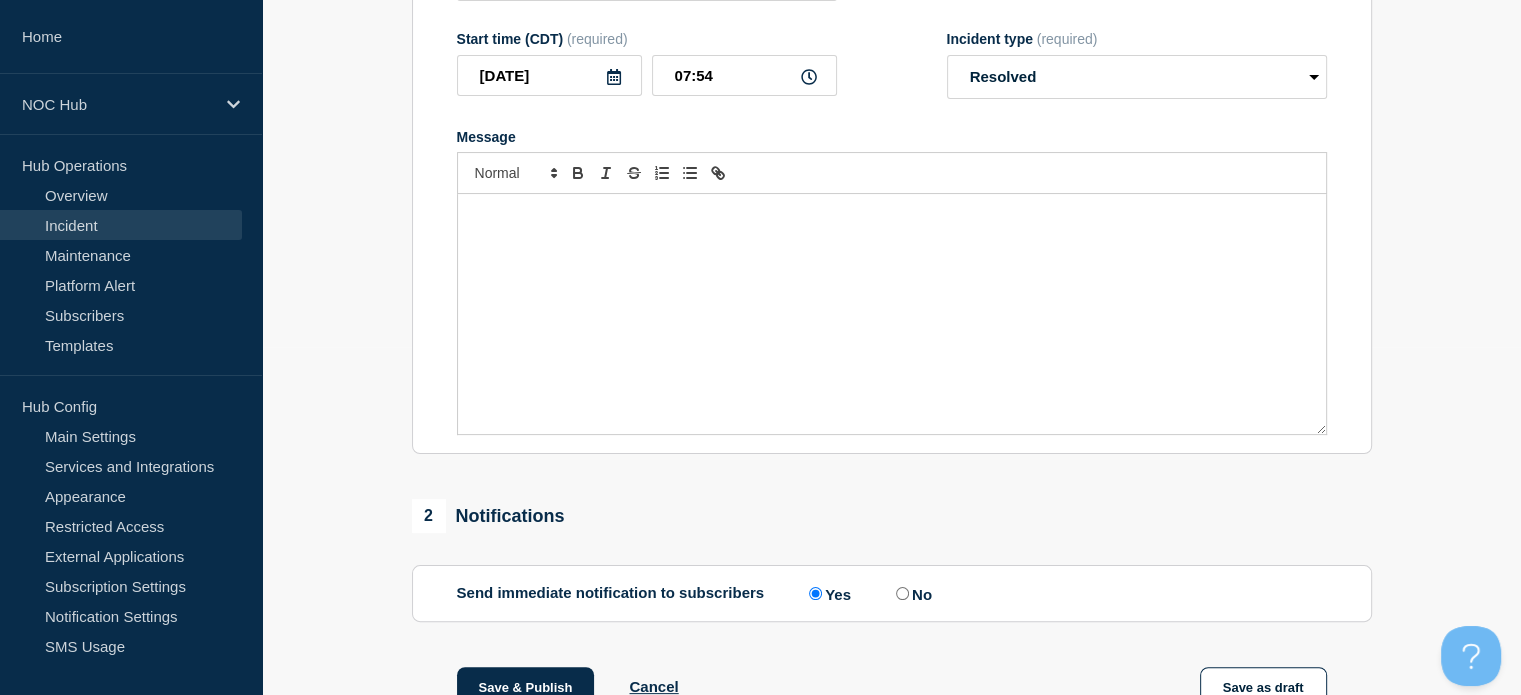 type 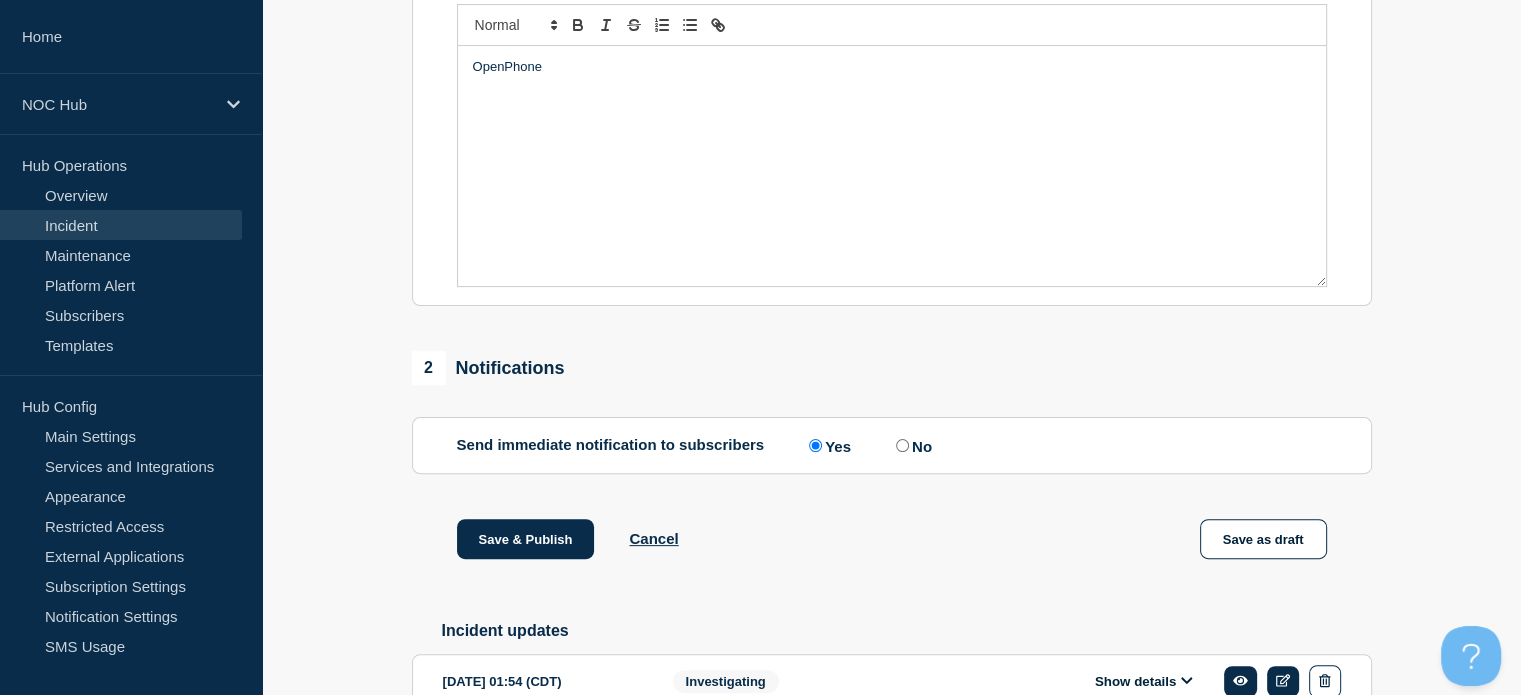 scroll, scrollTop: 748, scrollLeft: 0, axis: vertical 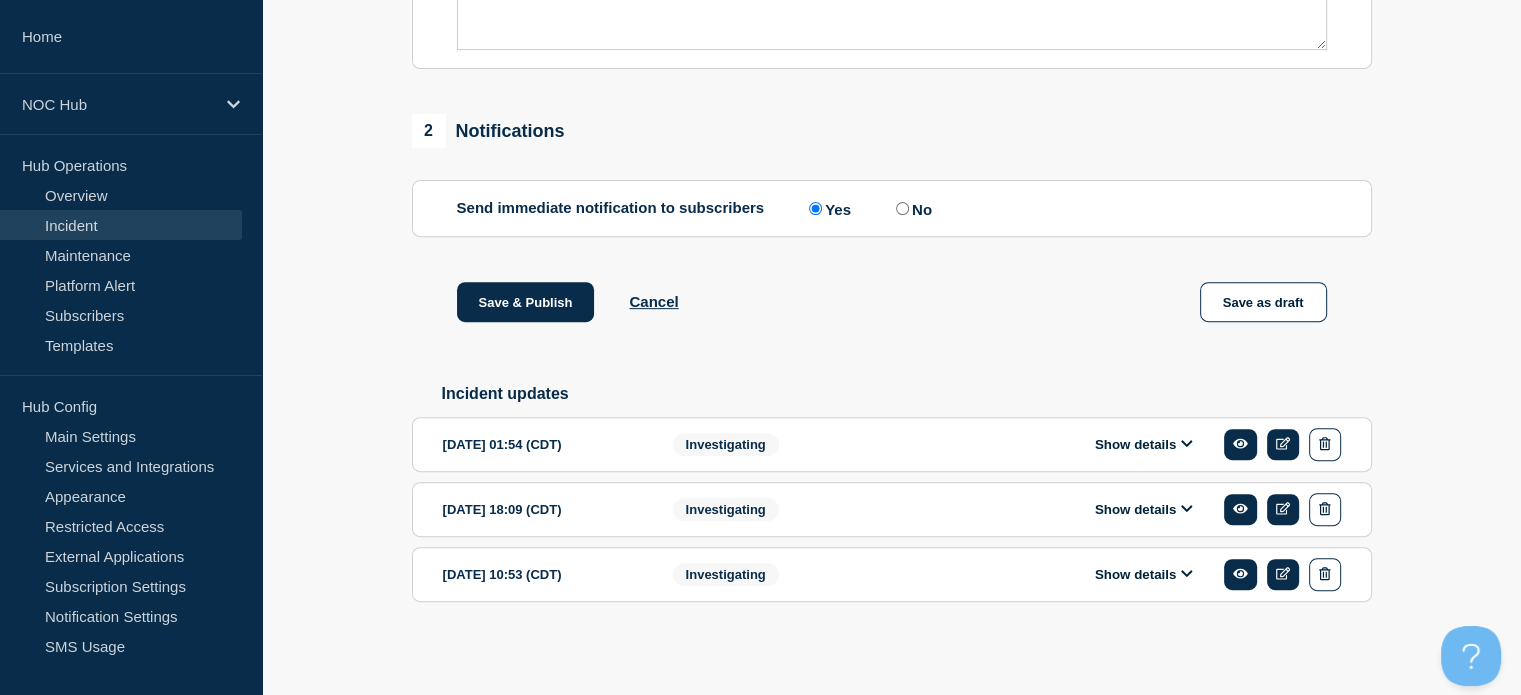 click on "Show details" at bounding box center (1149, 444) 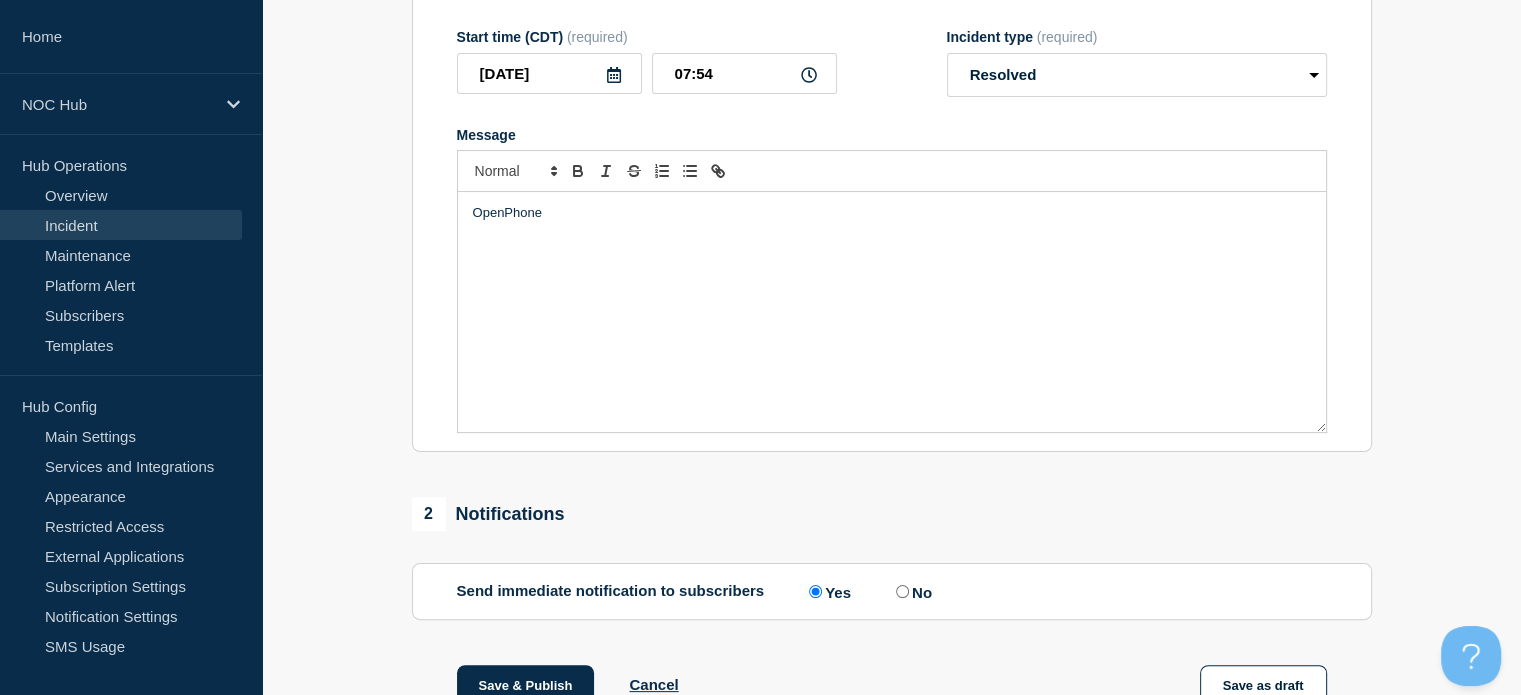 scroll, scrollTop: 348, scrollLeft: 0, axis: vertical 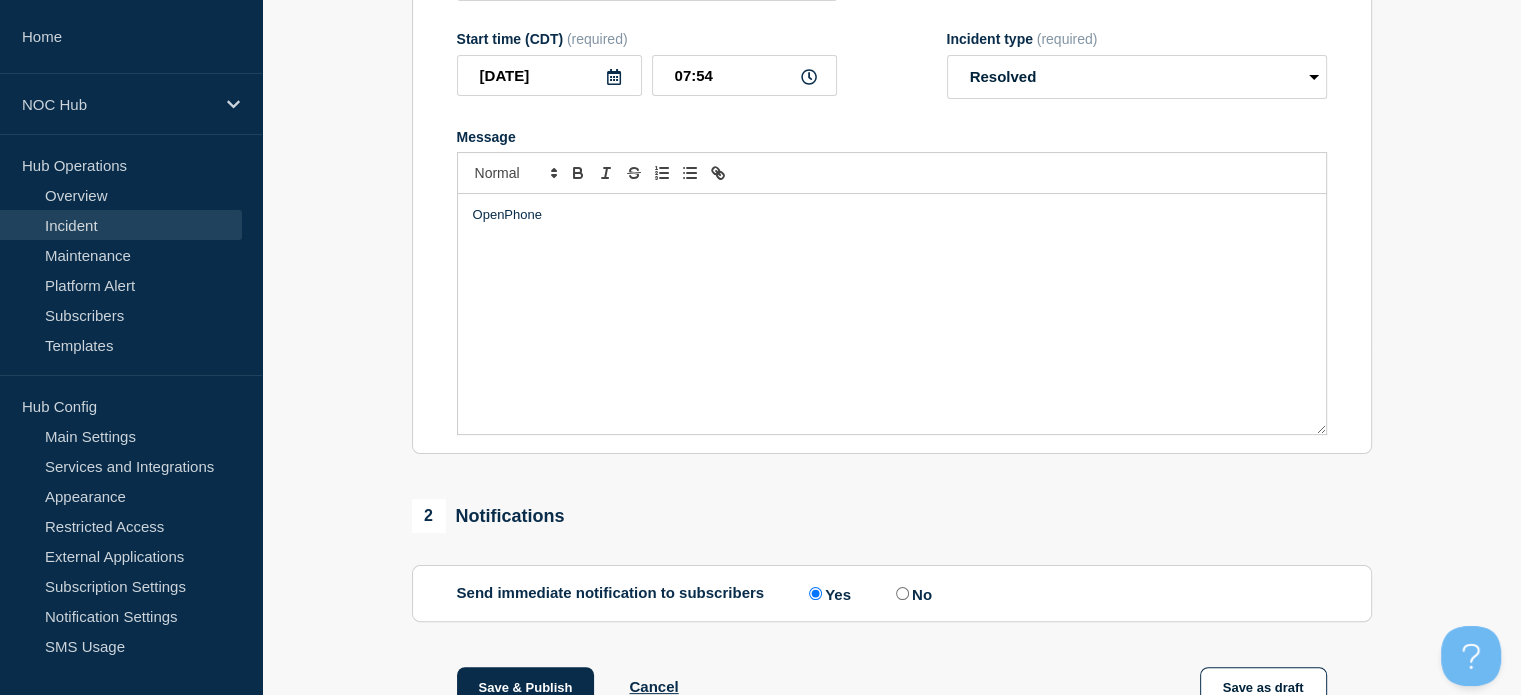 click on "OpenPhone" at bounding box center [892, 215] 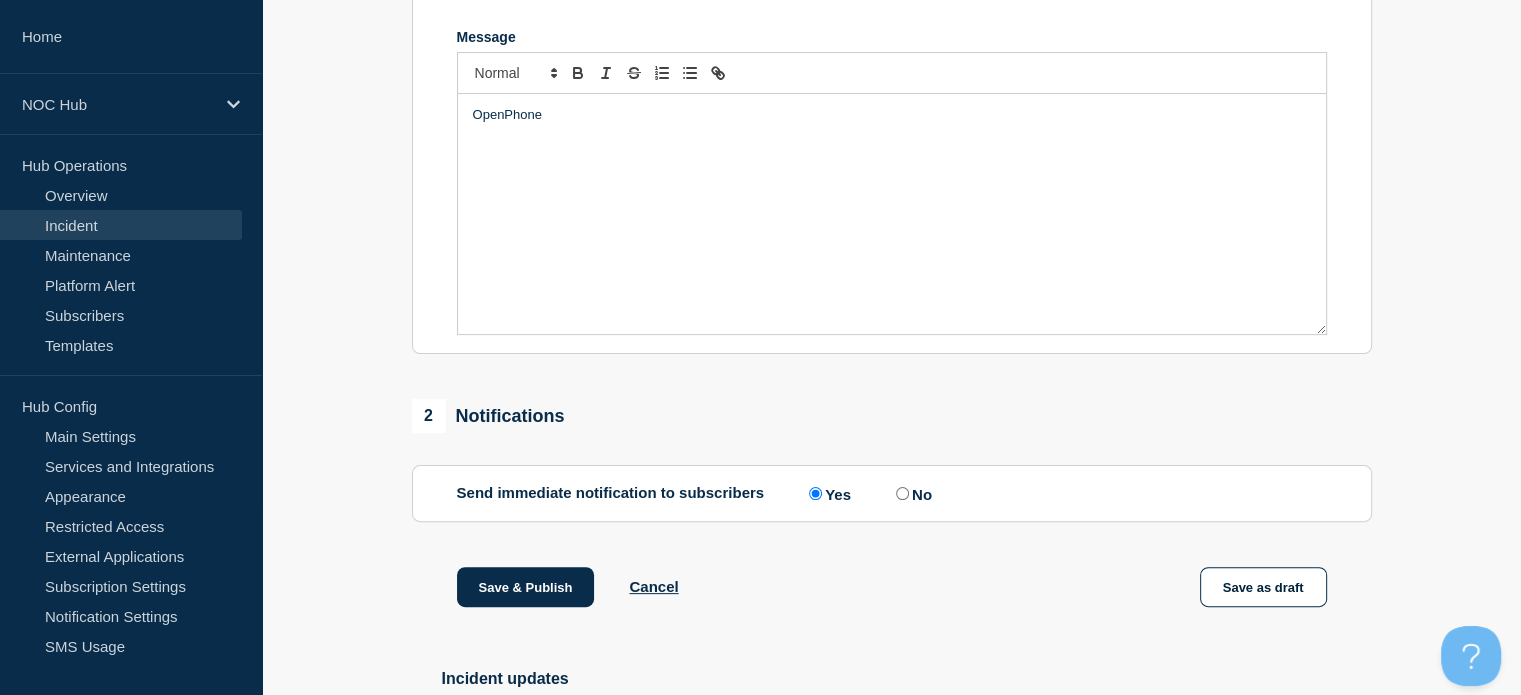 scroll, scrollTop: 248, scrollLeft: 0, axis: vertical 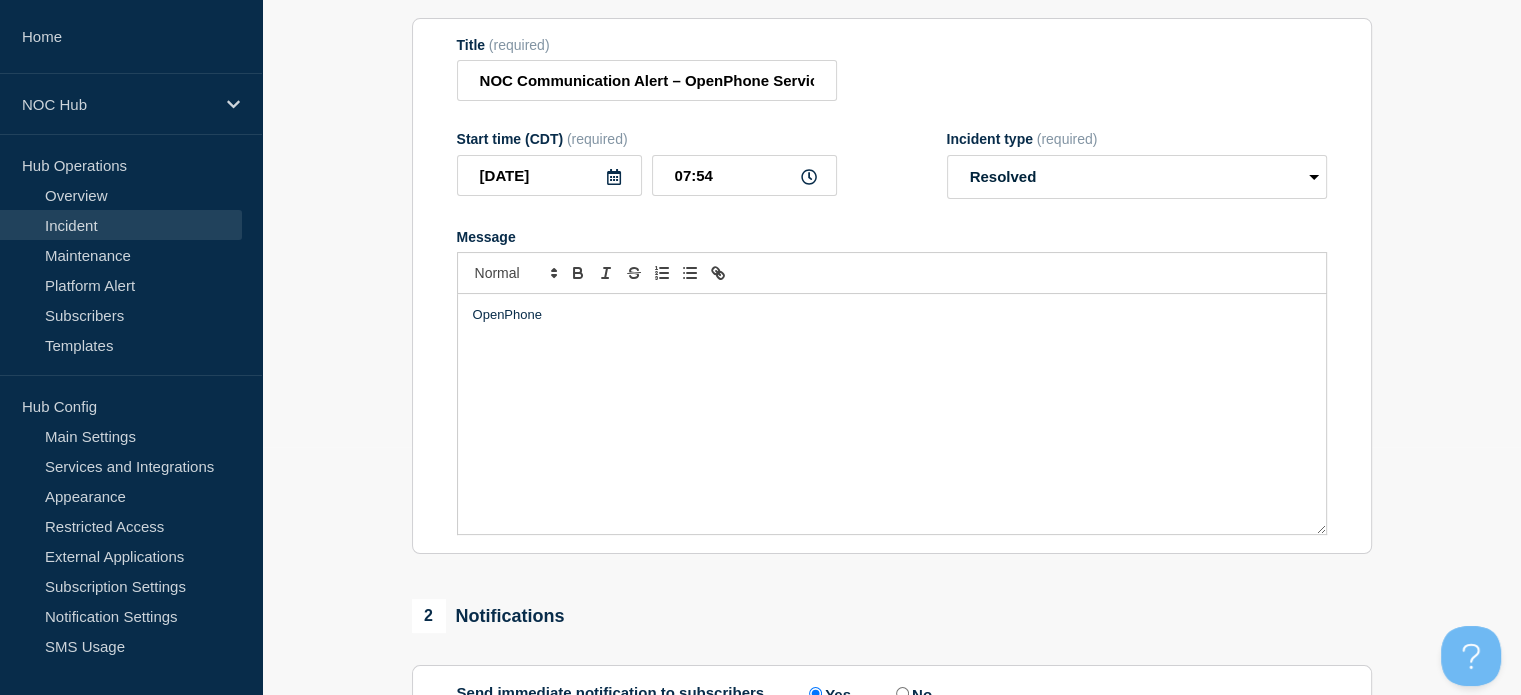 drag, startPoint x: 614, startPoint y: 334, endPoint x: 450, endPoint y: 351, distance: 164.87874 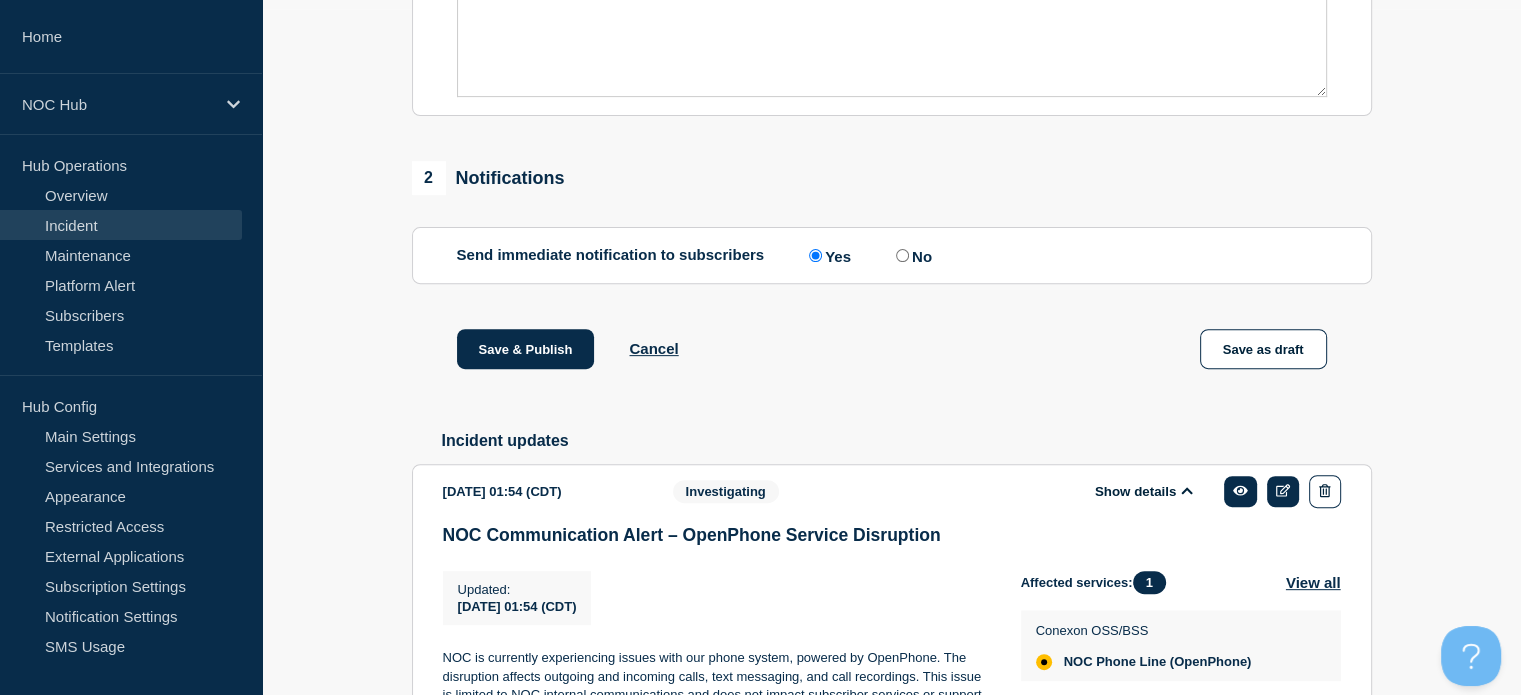 scroll, scrollTop: 248, scrollLeft: 0, axis: vertical 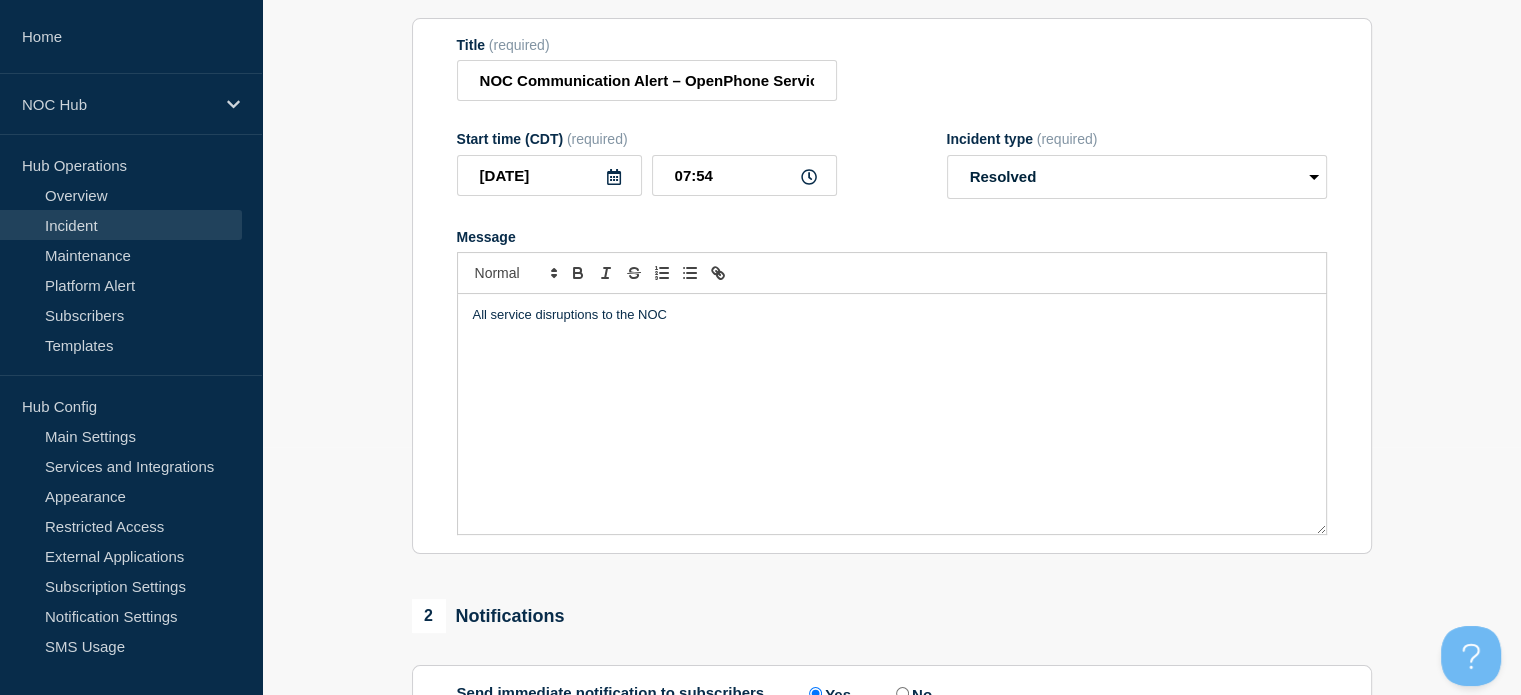 click on "All service disruptions to the NOC" at bounding box center (892, 315) 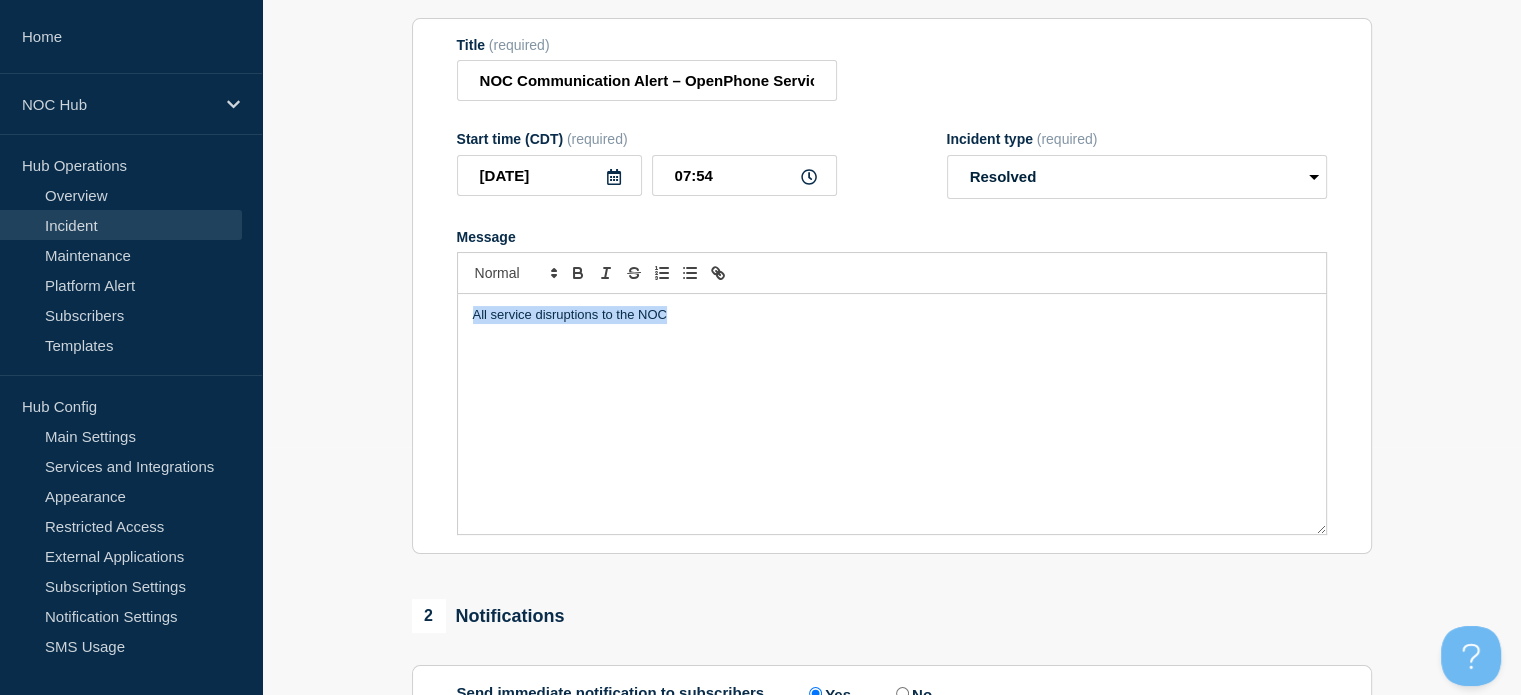 drag, startPoint x: 724, startPoint y: 327, endPoint x: 465, endPoint y: 339, distance: 259.27783 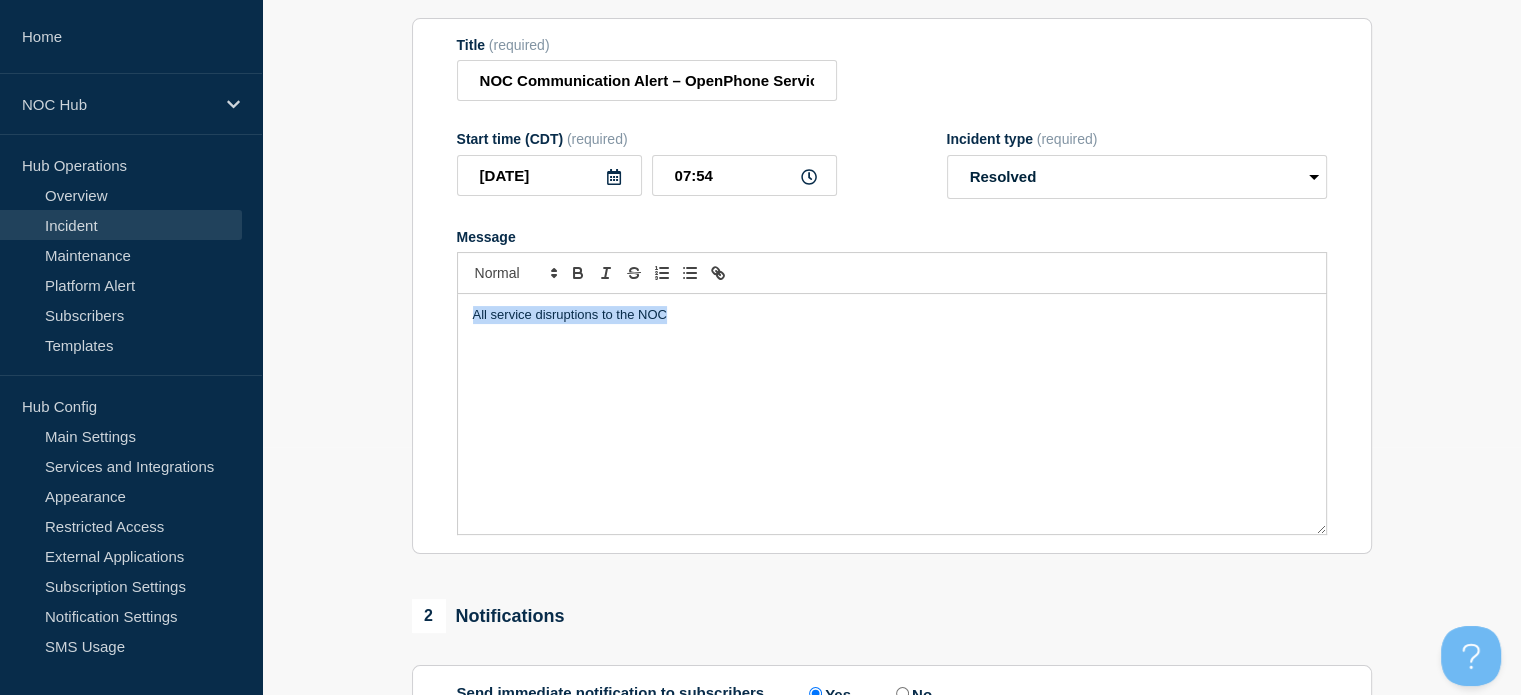 click on "All service disruptions to the NOC" at bounding box center [892, 414] 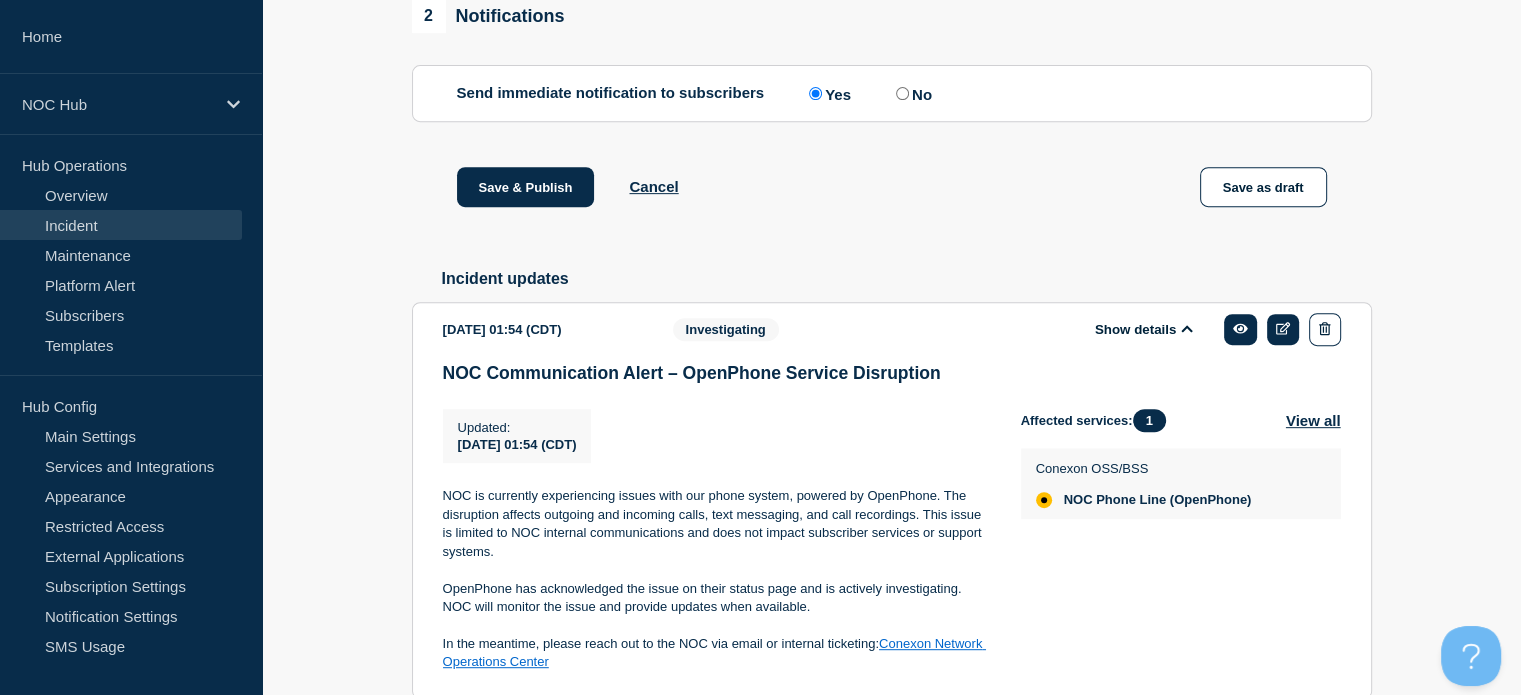 scroll, scrollTop: 1048, scrollLeft: 0, axis: vertical 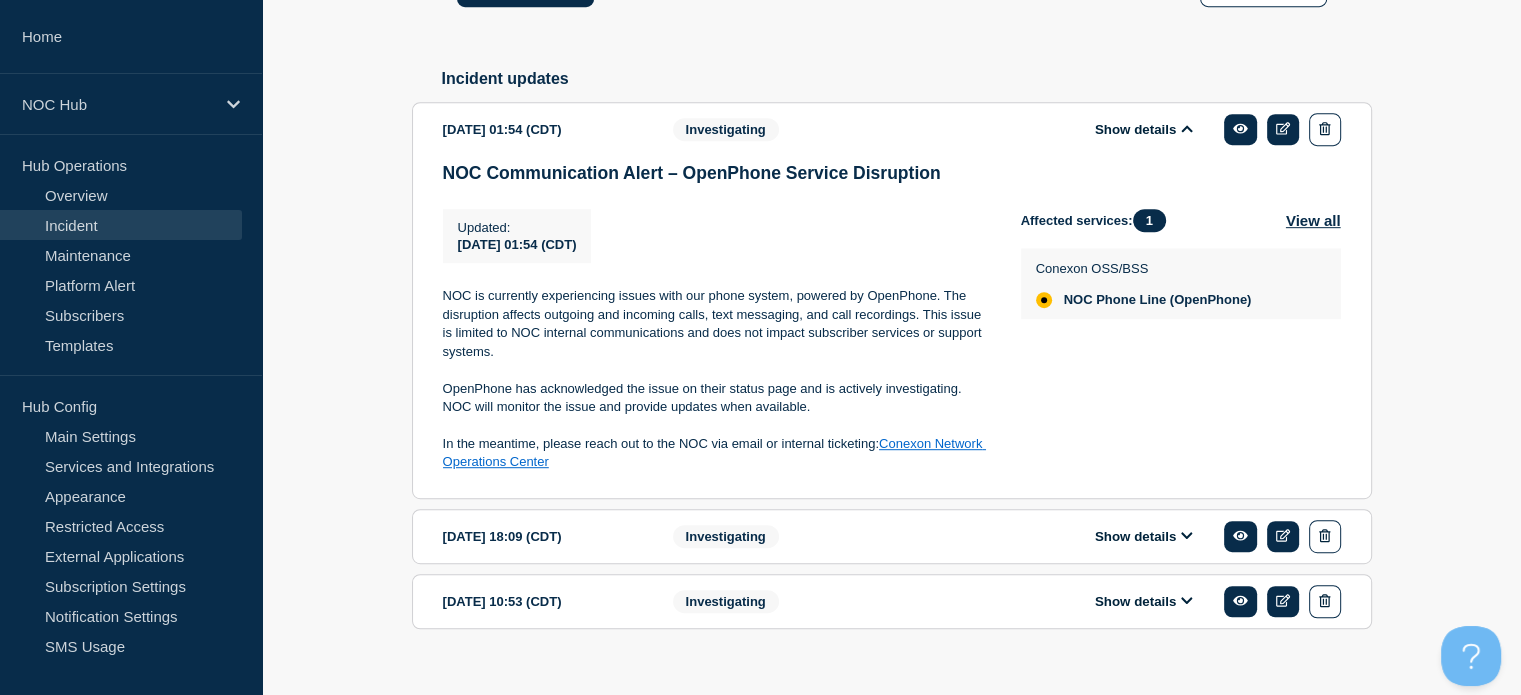 click on "NOC is currently experiencing issues with our phone system, powered by OpenPhone. The disruption affects outgoing and incoming calls, text messaging, and call recordings. This issue is limited to NOC internal communications and does not impact subscriber services or support systems." at bounding box center (716, 324) 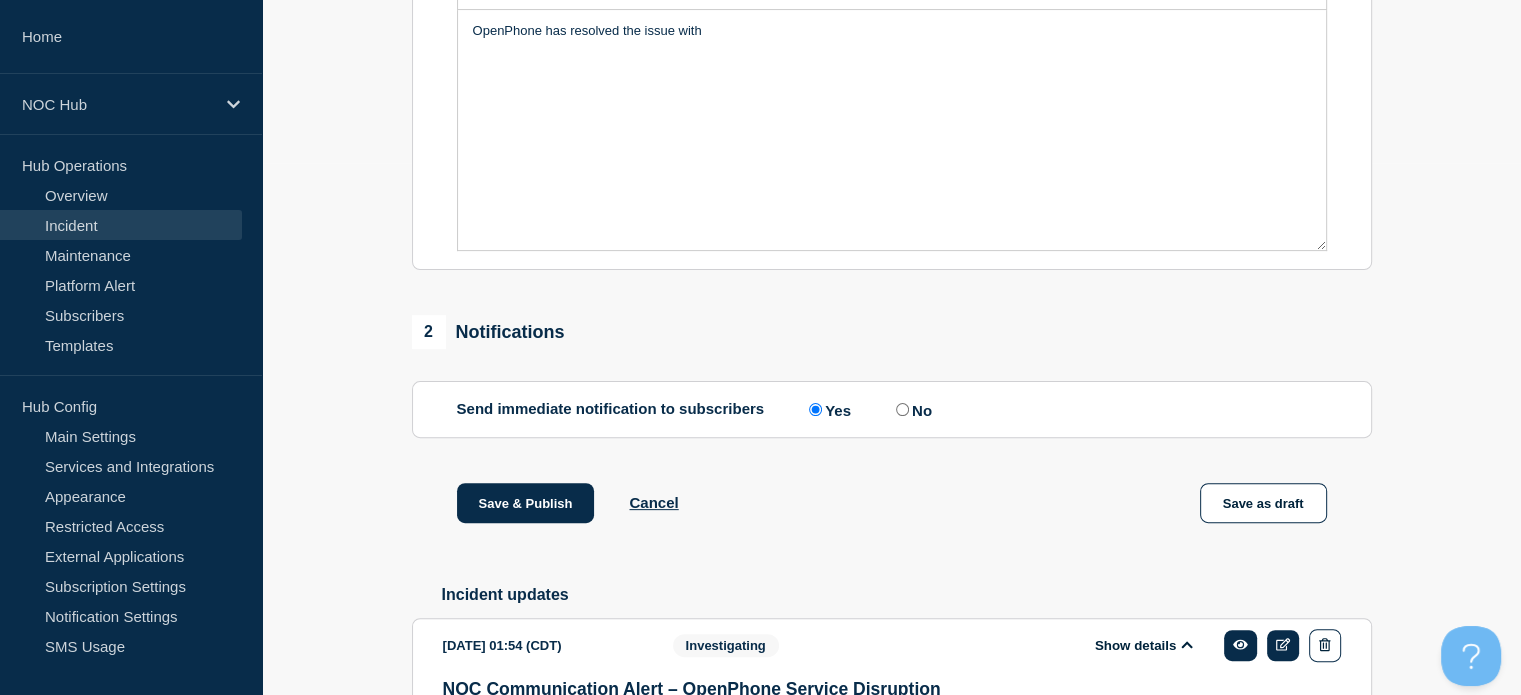 scroll, scrollTop: 448, scrollLeft: 0, axis: vertical 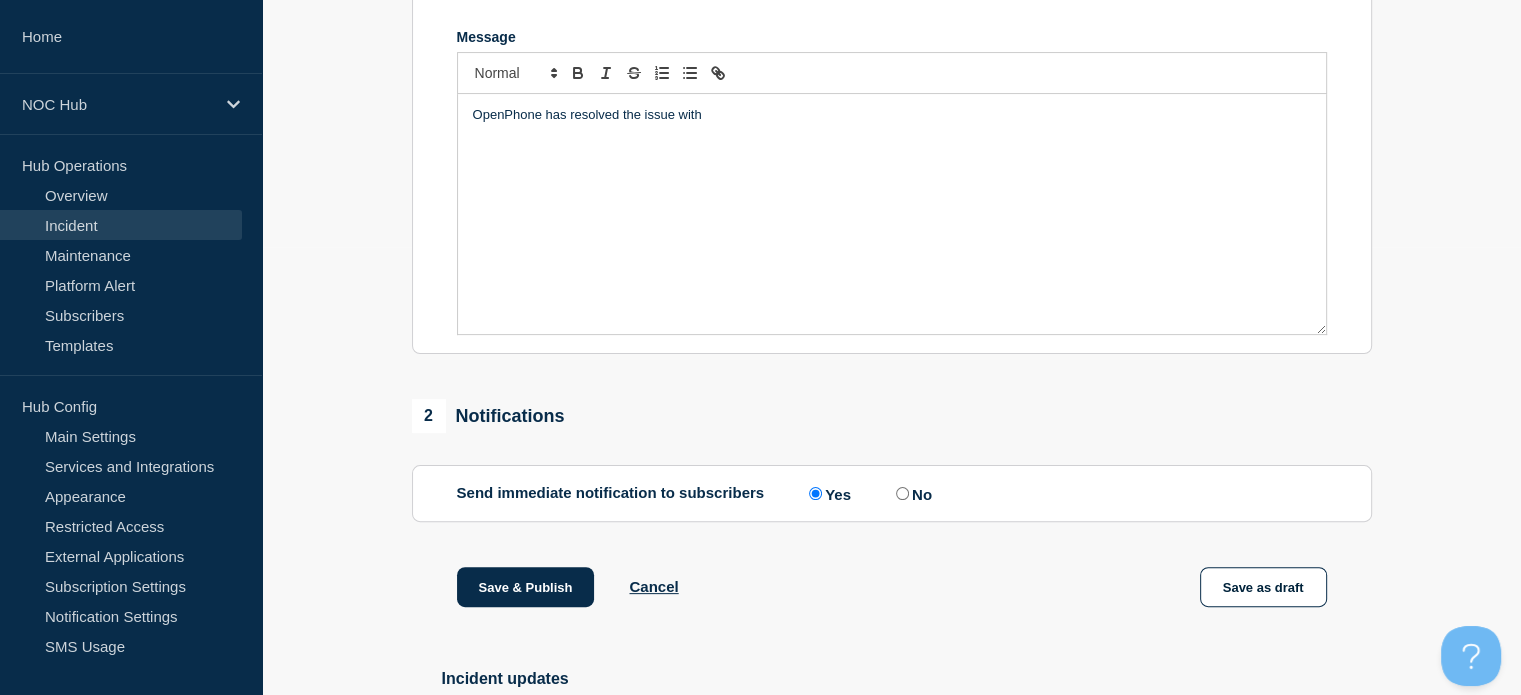 click on "OpenPhone has resolved the issue with" at bounding box center [892, 115] 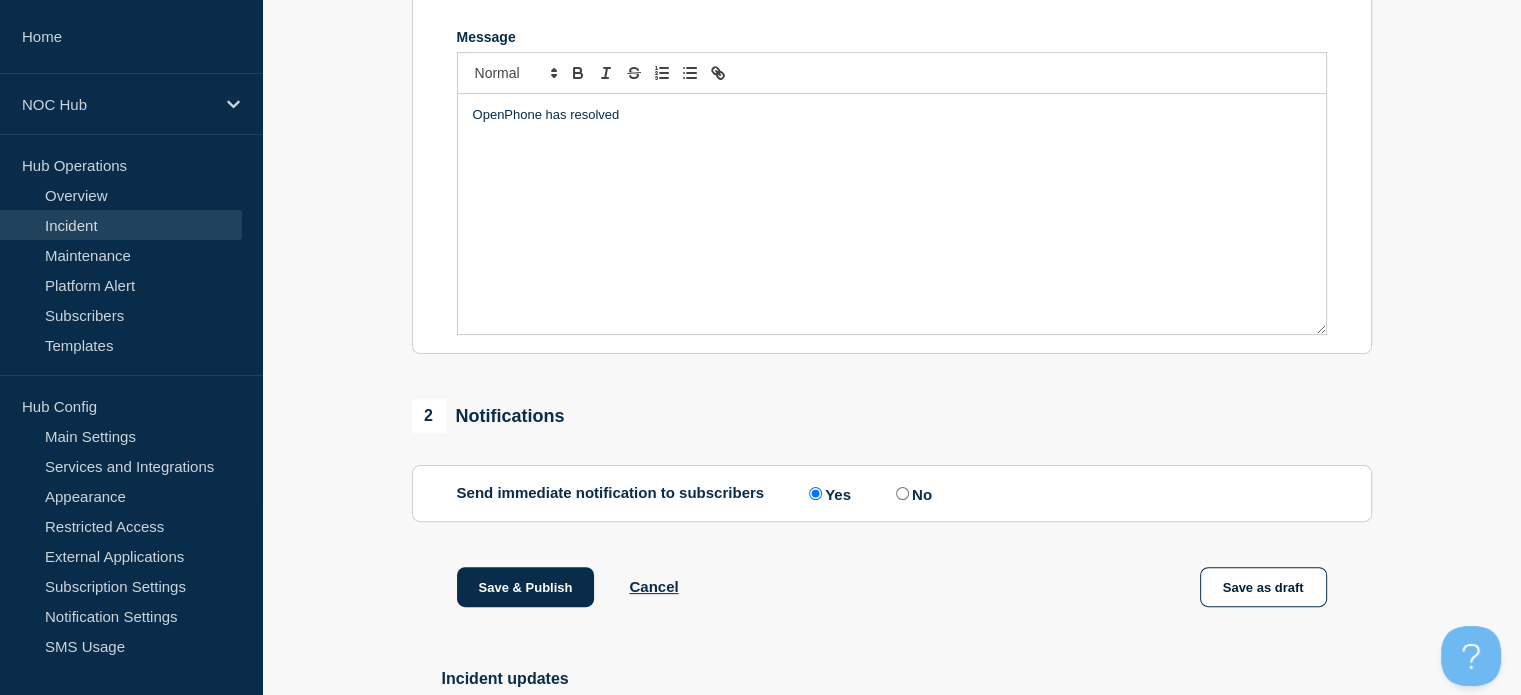click on "OpenPhone has resolved" at bounding box center (892, 115) 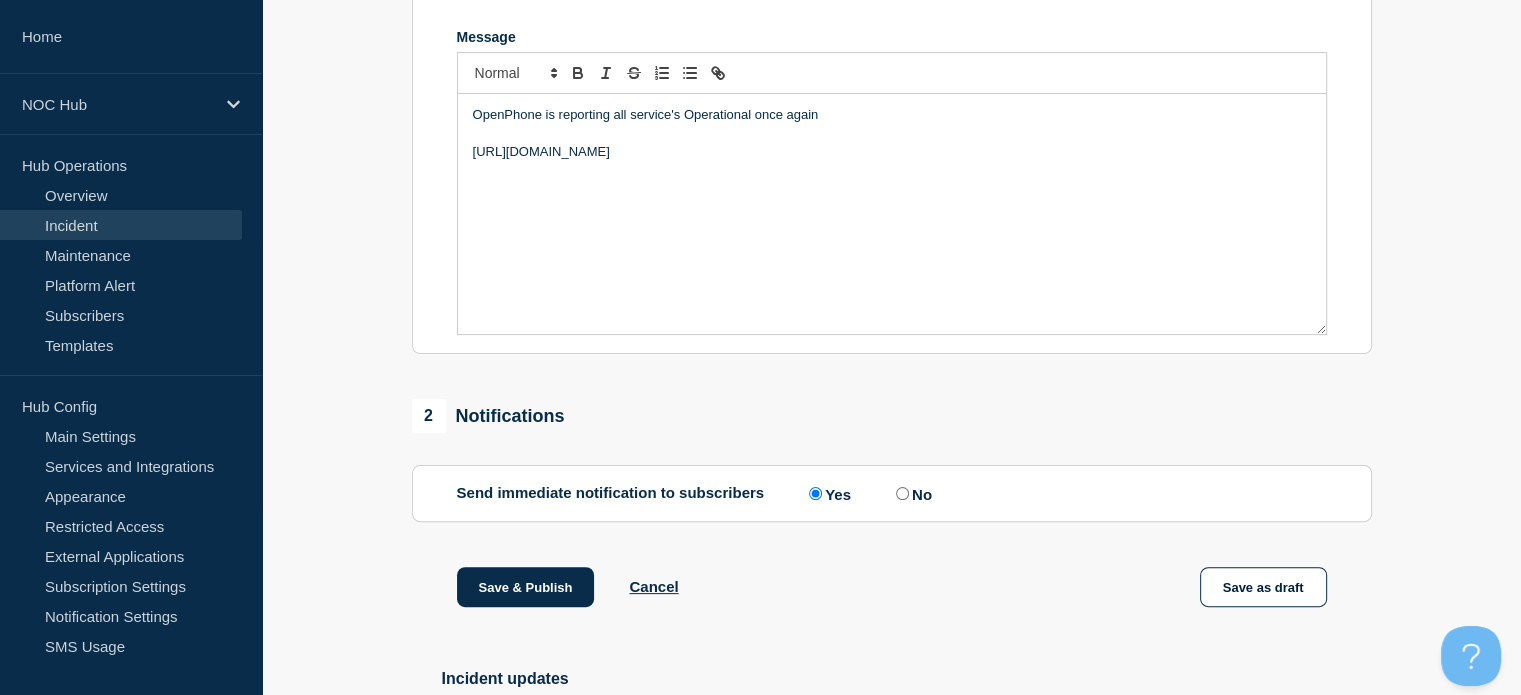 click on "OpenPhone is reporting all service's Operational once again" at bounding box center (892, 115) 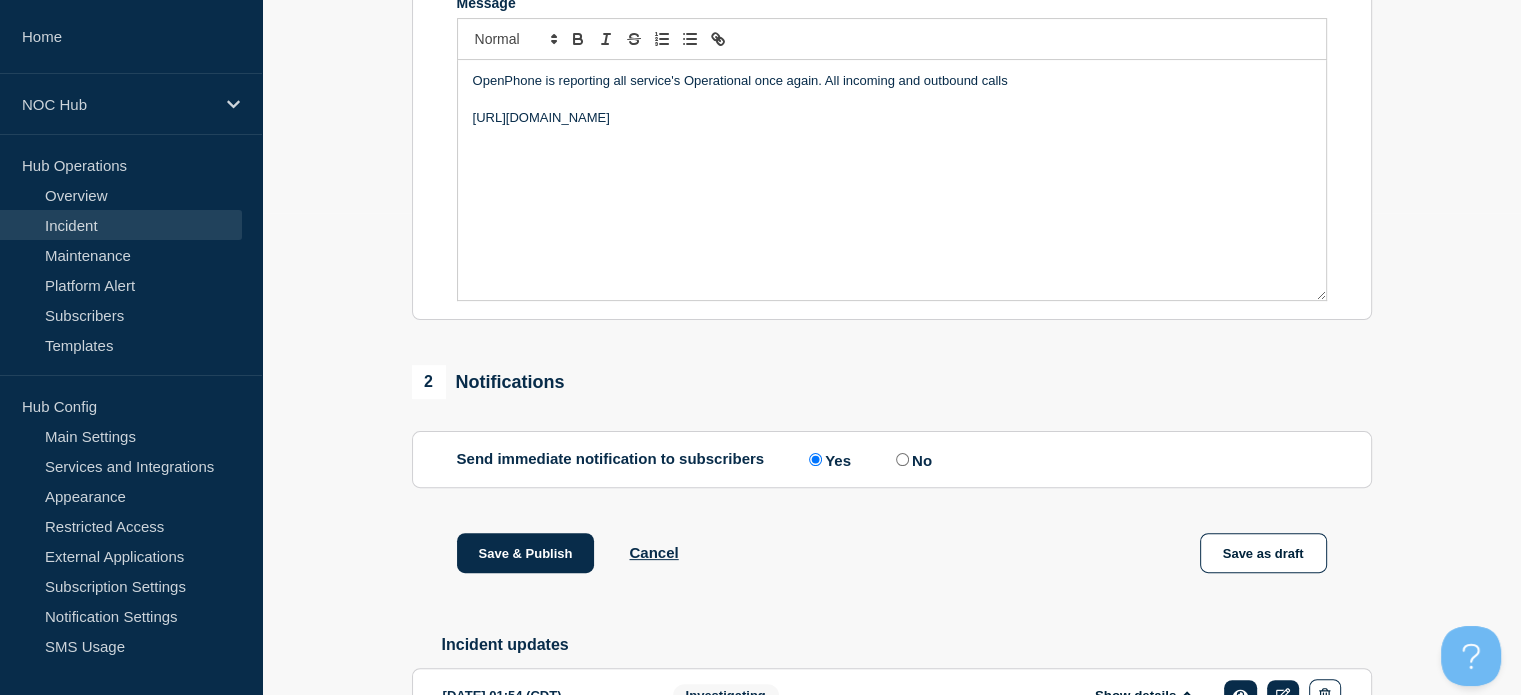 scroll, scrollTop: 448, scrollLeft: 0, axis: vertical 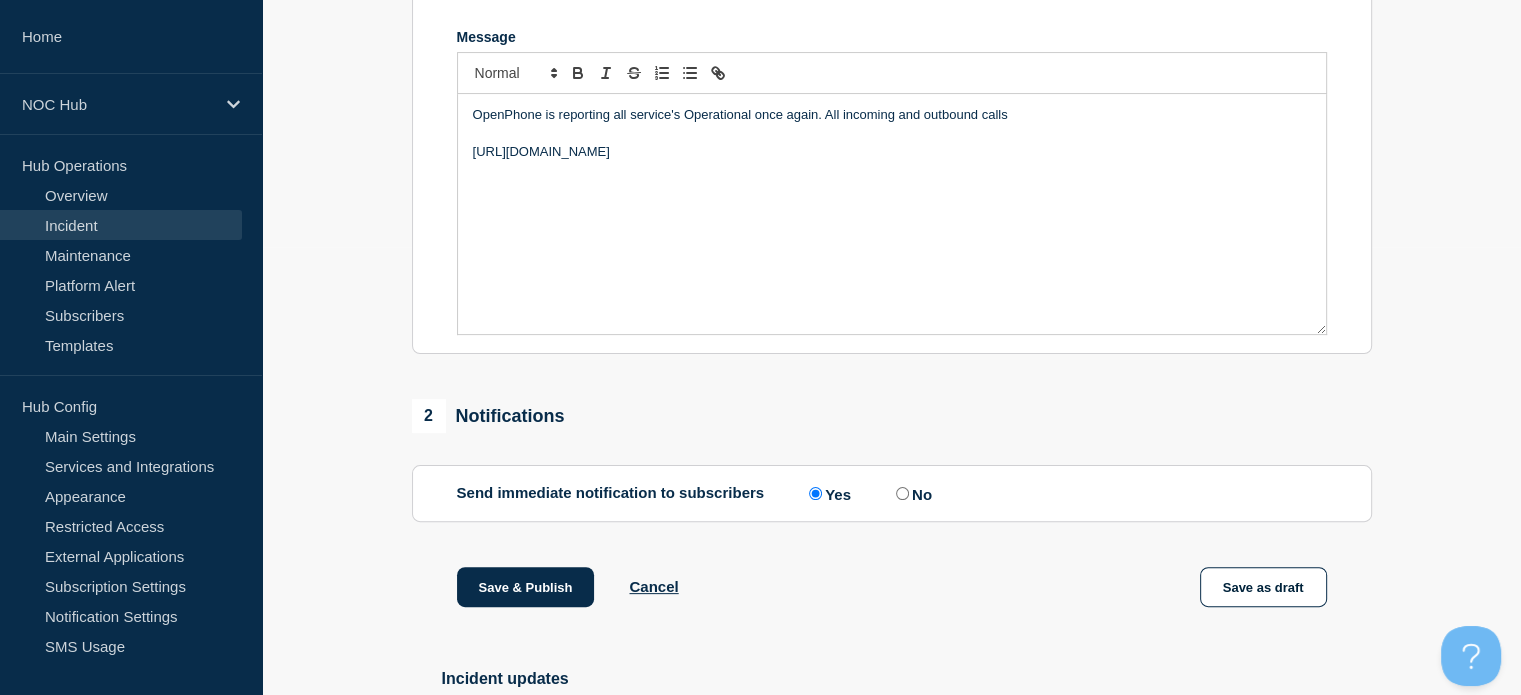 click on "1  Provide details  Title  (required) NOC Communication Alert – OpenPhone Service Disruption Start time (CDT)  (required) [DATE] 07:54 Incident type  (required) Select option Investigating Identified Monitoring Resolved Message  OpenPhone is reporting all service's Operational once again. All incoming and outbound calls  [URL][DOMAIN_NAME] 2  Notifications  Send immediate notification to subscribers Send immediate notification to subscribers  Yes  No Save & Publish Cancel Save as draft Incident updates [DATE] 01:54 (CDT) Show details  Investigating NOC Communication Alert – OpenPhone Service Disruption Updated : [DATE] 01:54 (CDT) Updated  [DATE] 01:54 (CDT) NOC is currently experiencing issues with our phone system, powered by OpenPhone. The disruption affects outgoing and incoming calls, text messaging, and call recordings. This issue is limited to NOC internal communications and does not impact subscriber services or support systems. Conexon Network Operations Center 1" at bounding box center (891, 522) 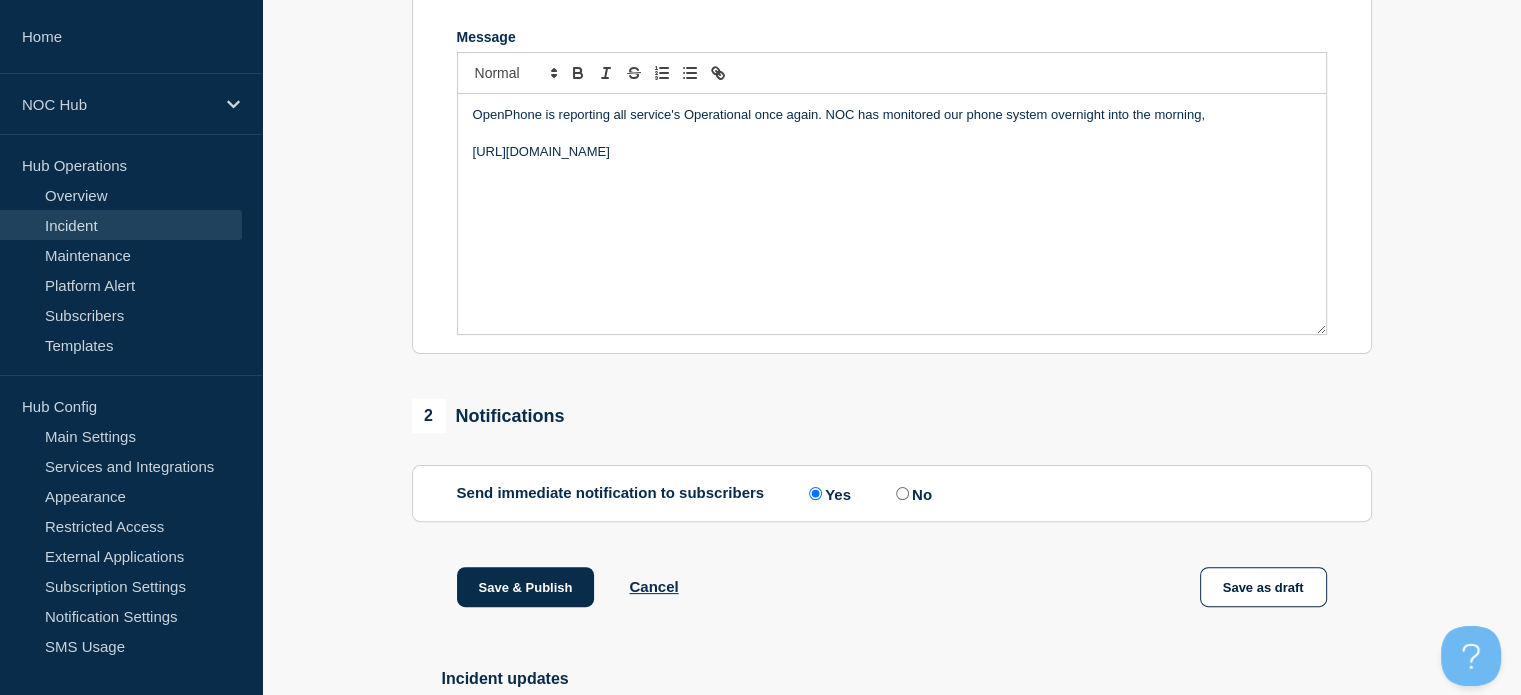 drag, startPoint x: 668, startPoint y: 157, endPoint x: 393, endPoint y: 160, distance: 275.01636 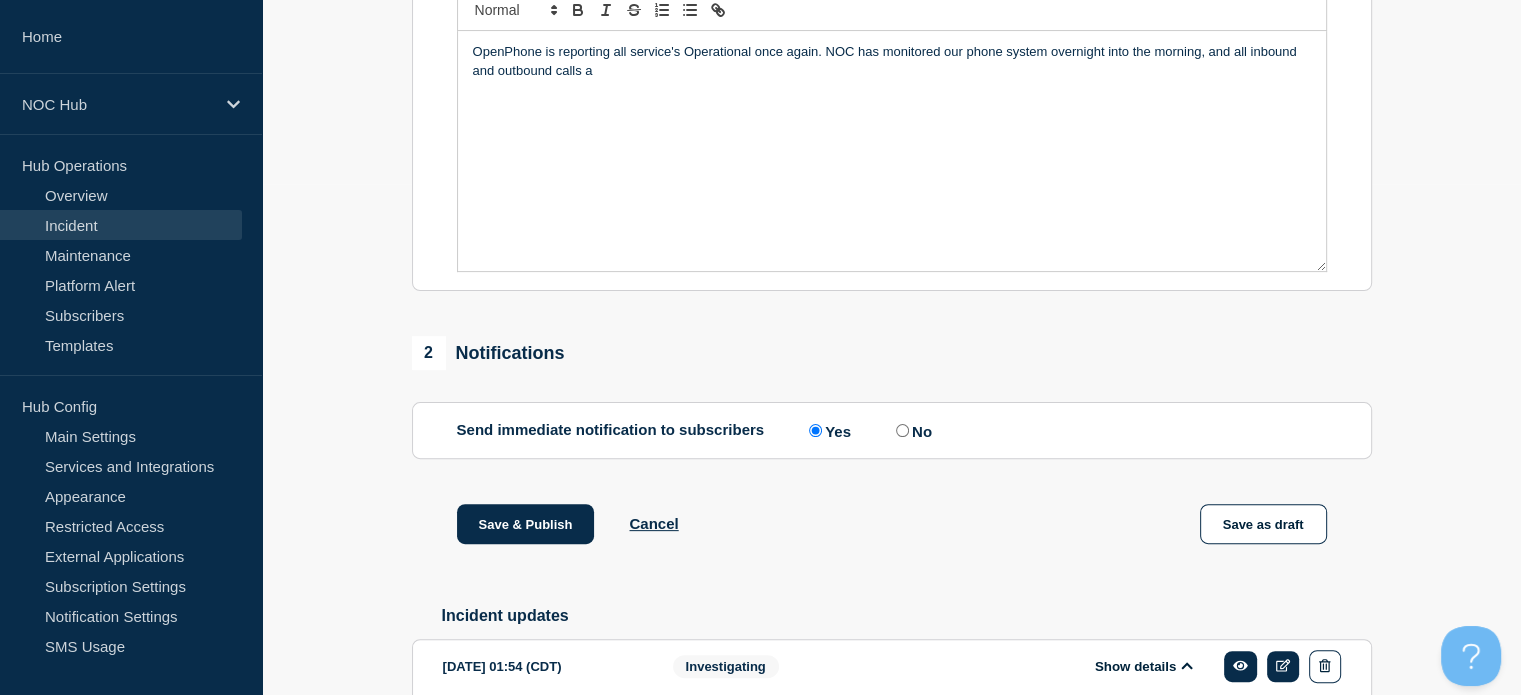scroll, scrollTop: 448, scrollLeft: 0, axis: vertical 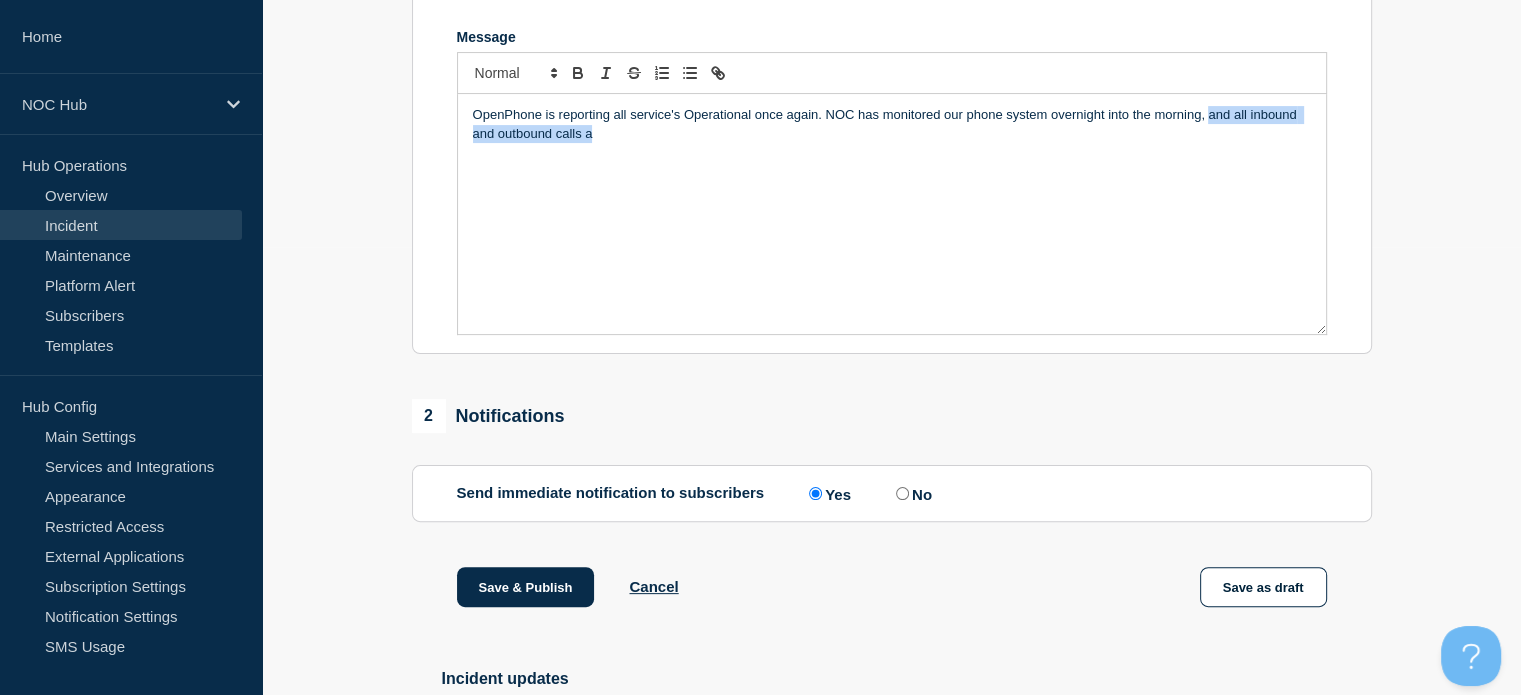 drag, startPoint x: 1224, startPoint y: 144, endPoint x: 1209, endPoint y: 131, distance: 19.849434 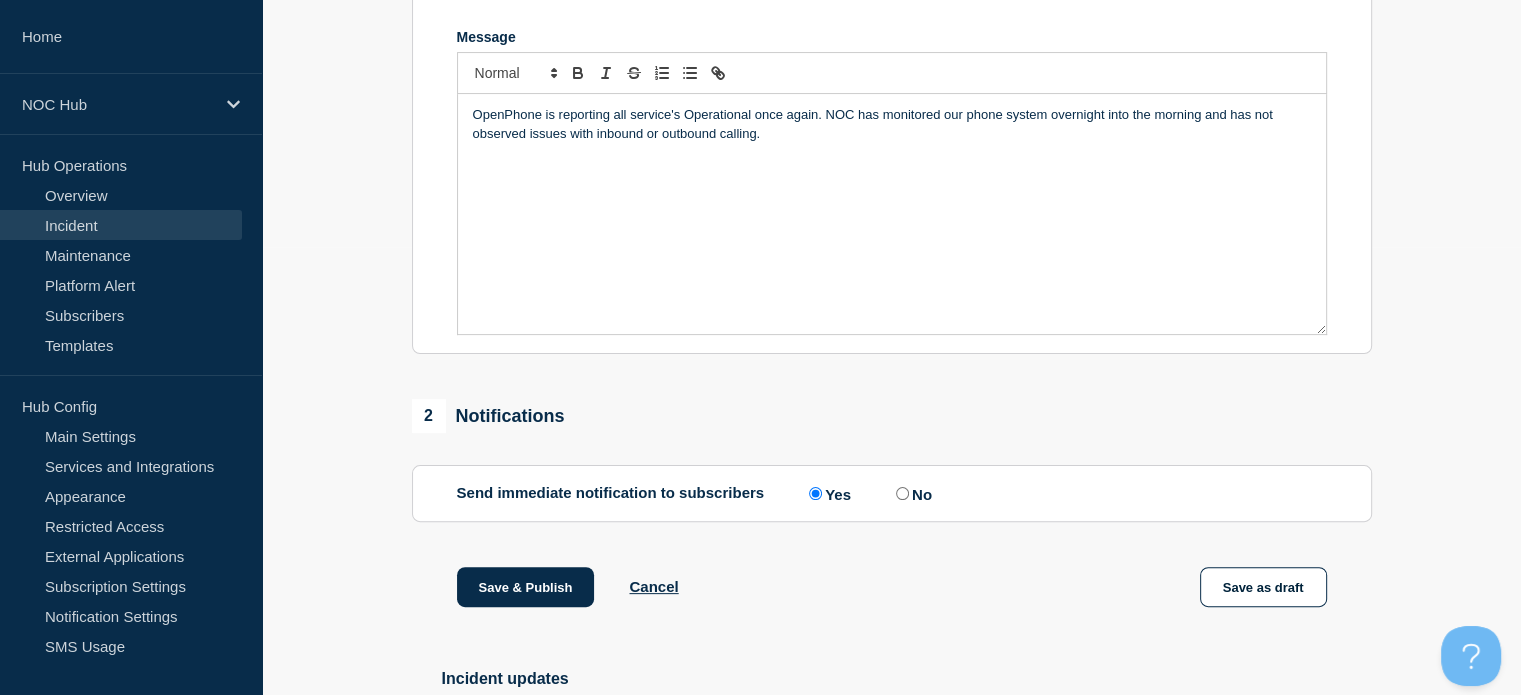 click on "1  Provide details  Title  (required) NOC Communication Alert – OpenPhone Service Disruption Start time (CDT)  (required) [DATE] 07:54 Incident type  (required) Select option Investigating Identified Monitoring Resolved Message  OpenPhone is reporting all service's Operational once again. NOC has monitored our phone system overnight into the morning and has not observed issues with inbound or outbound calling.  2  Notifications  Send immediate notification to subscribers Send immediate notification to subscribers  Yes  No Save & Publish Cancel Save as draft Incident updates [DATE] 01:54 (CDT) Show details  Investigating NOC Communication Alert – OpenPhone Service Disruption Updated : [DATE] 01:54 (CDT) Updated  [DATE] 01:54 (CDT) OpenPhone has acknowledged the issue on their status page and is actively investigating. NOC will monitor the issue and provide updates when available. In the meantime, please reach out to the NOC via email or internal ticketing:  Conexon Network Operations Center" at bounding box center (891, 522) 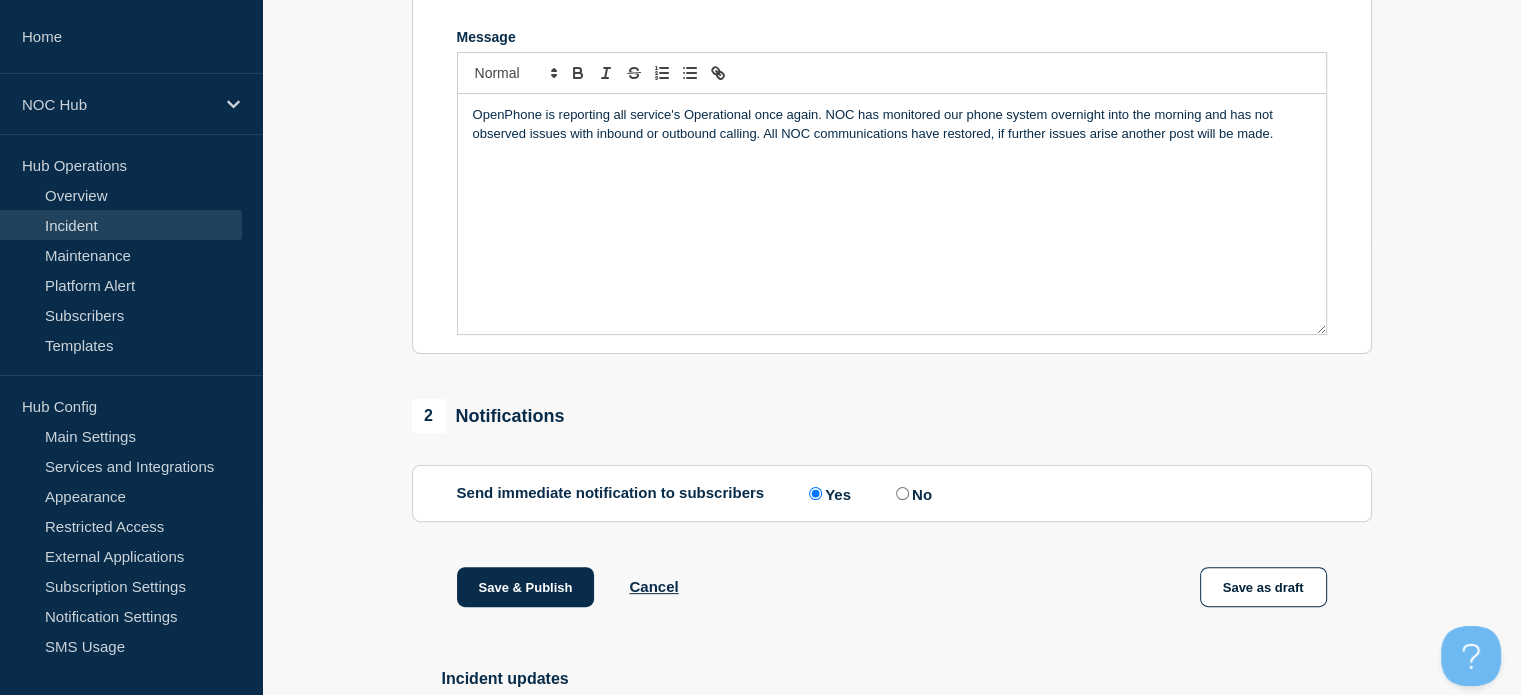click on "1  Provide details  Title  (required) NOC Communication Alert – OpenPhone Service Disruption Start time (CDT)  (required) [DATE] 07:54 Incident type  (required) Select option Investigating Identified Monitoring Resolved Message  OpenPhone is reporting all service's Operational once again. NOC has monitored our phone system overnight into the morning and has not observed issues with inbound or outbound calling. All NOC communications have restored, if further issues arise another post will be made.  2  Notifications  Send immediate notification to subscribers Send immediate notification to subscribers  Yes  No Save & Publish Cancel Save as draft Incident updates [DATE] 01:54 (CDT) Show details  Investigating NOC Communication Alert – OpenPhone Service Disruption Updated : [DATE] 01:54 (CDT) Updated  [DATE] 01:54 (CDT) OpenPhone has acknowledged the issue on their status page and is actively investigating. NOC will monitor the issue and provide updates when available. Affected services:  1" at bounding box center [891, 522] 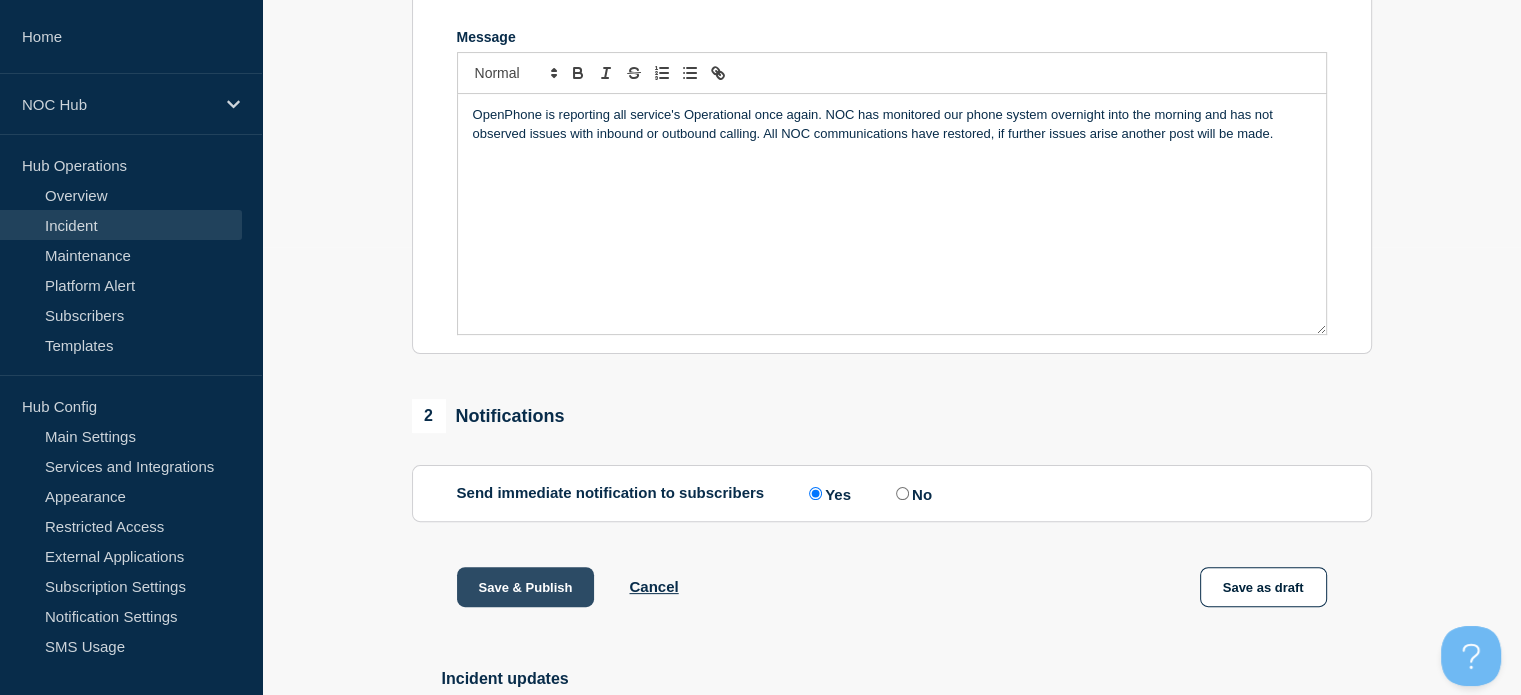 click on "Save & Publish" at bounding box center [526, 587] 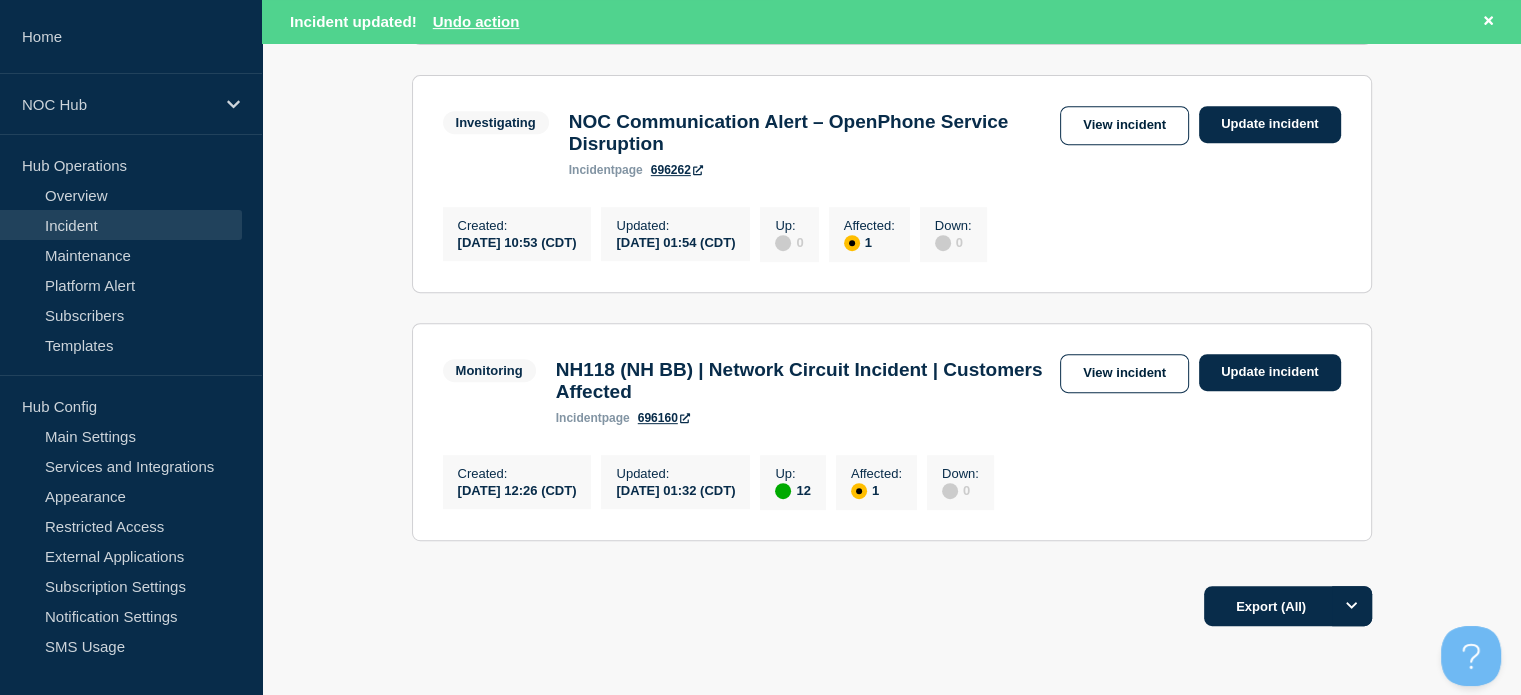 scroll, scrollTop: 900, scrollLeft: 0, axis: vertical 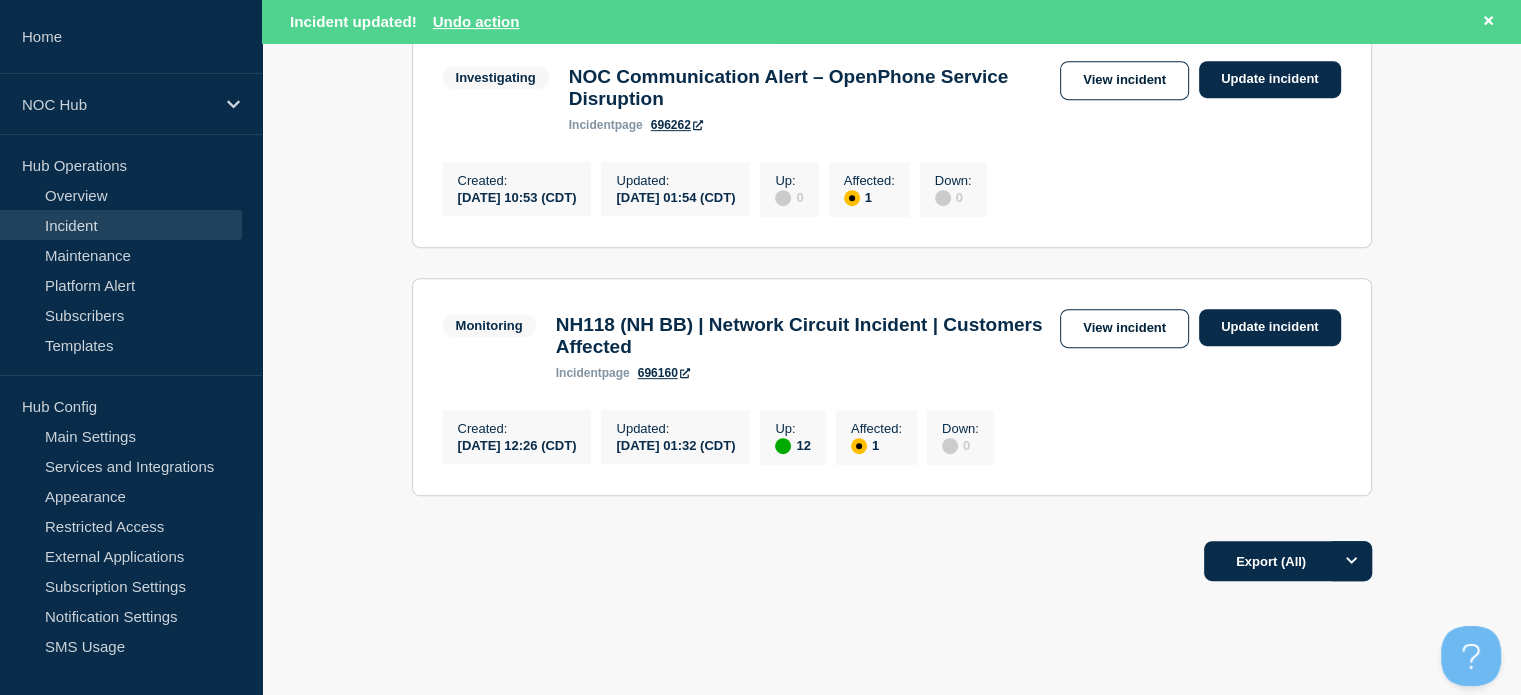 drag, startPoint x: 684, startPoint y: 178, endPoint x: 394, endPoint y: 421, distance: 378.35037 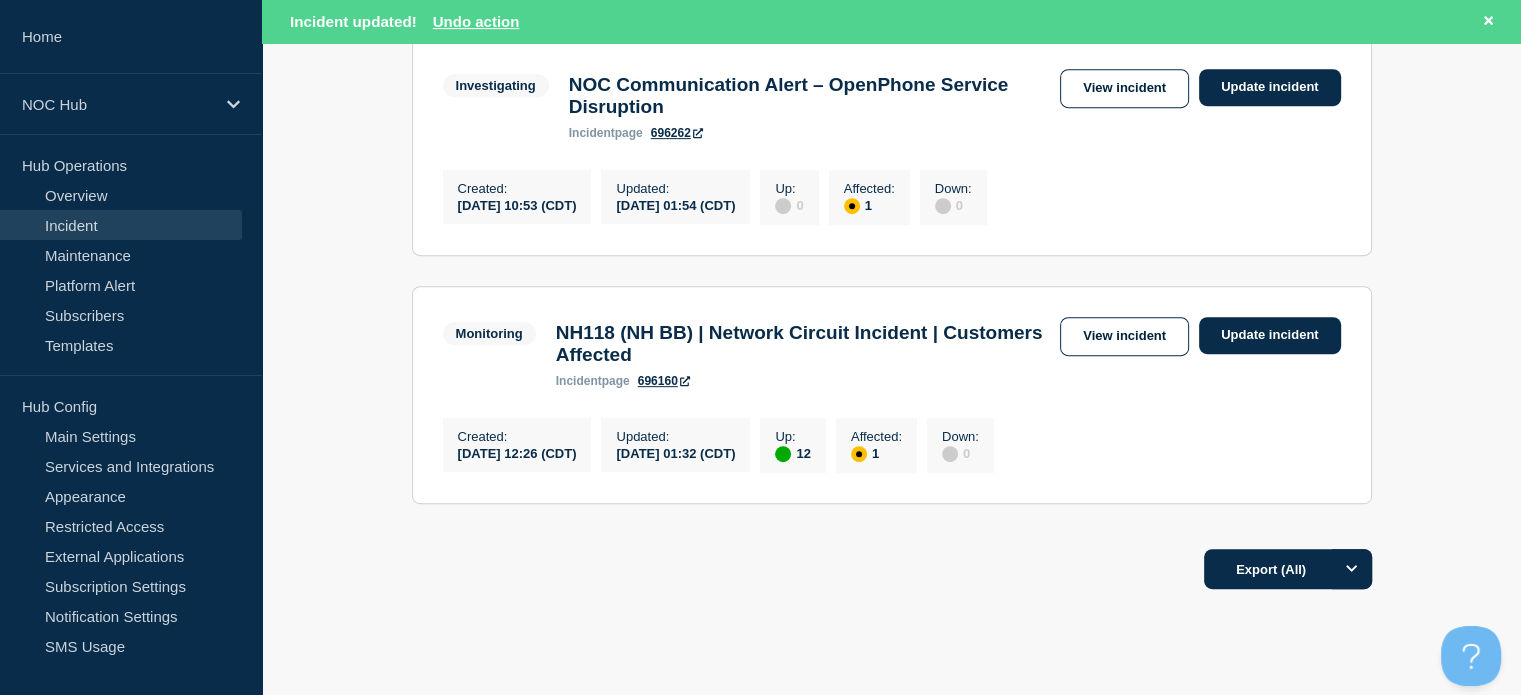 scroll, scrollTop: 900, scrollLeft: 0, axis: vertical 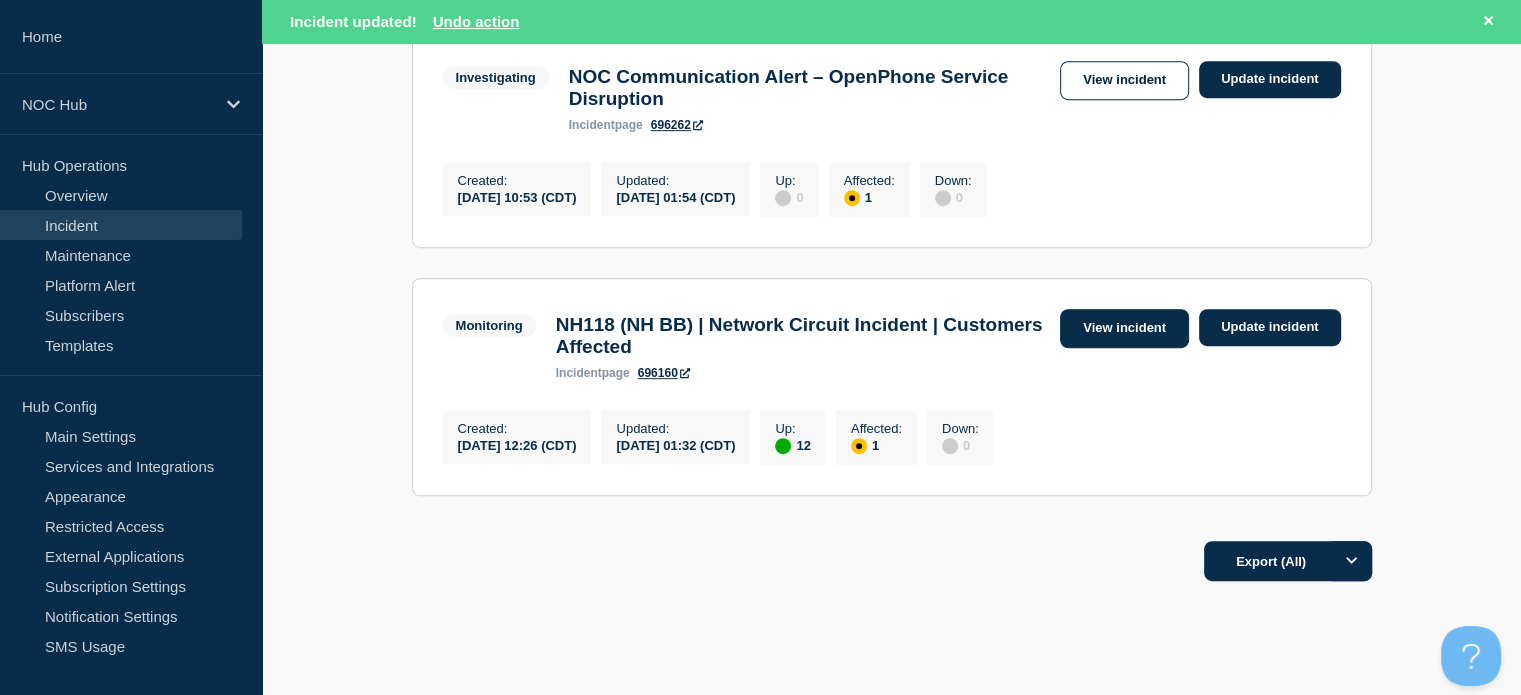 click on "View incident" at bounding box center (1124, 328) 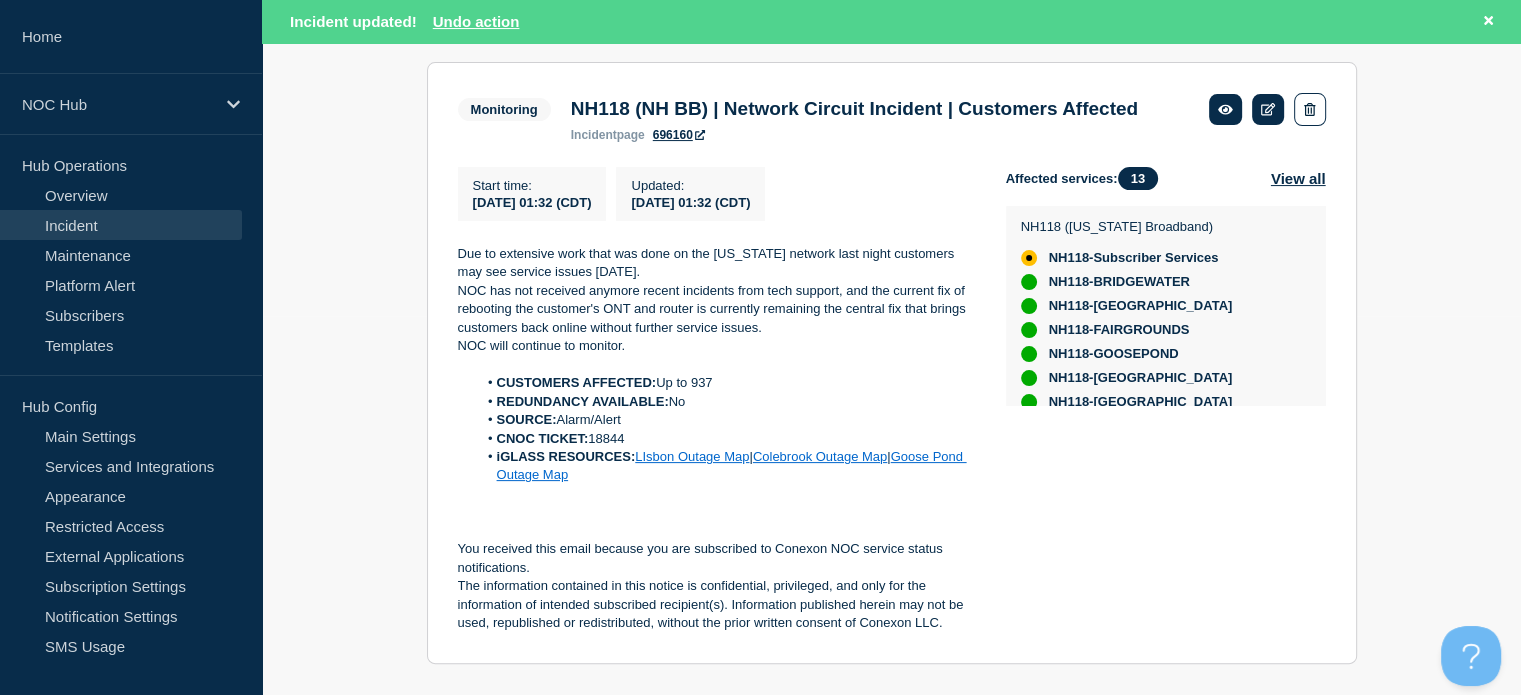 scroll, scrollTop: 400, scrollLeft: 0, axis: vertical 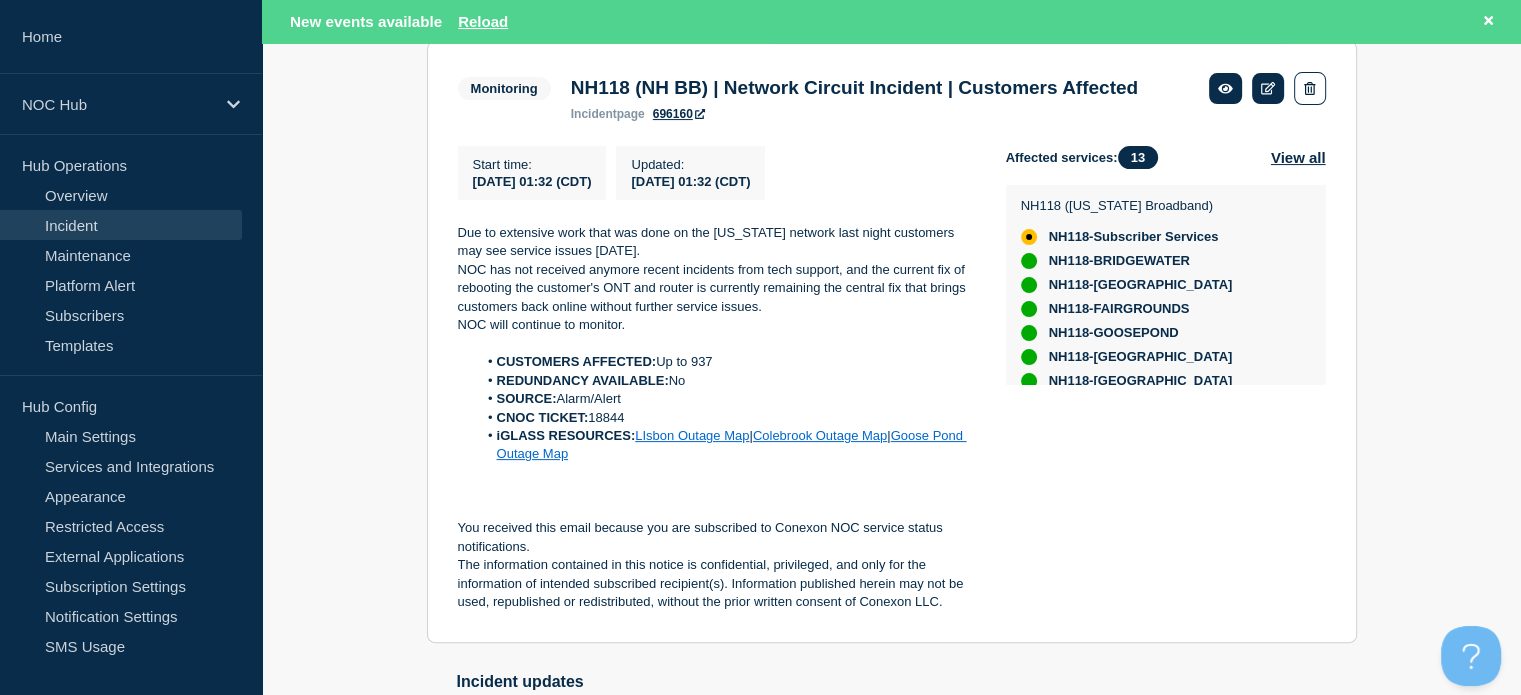 click on "Incident" at bounding box center (121, 225) 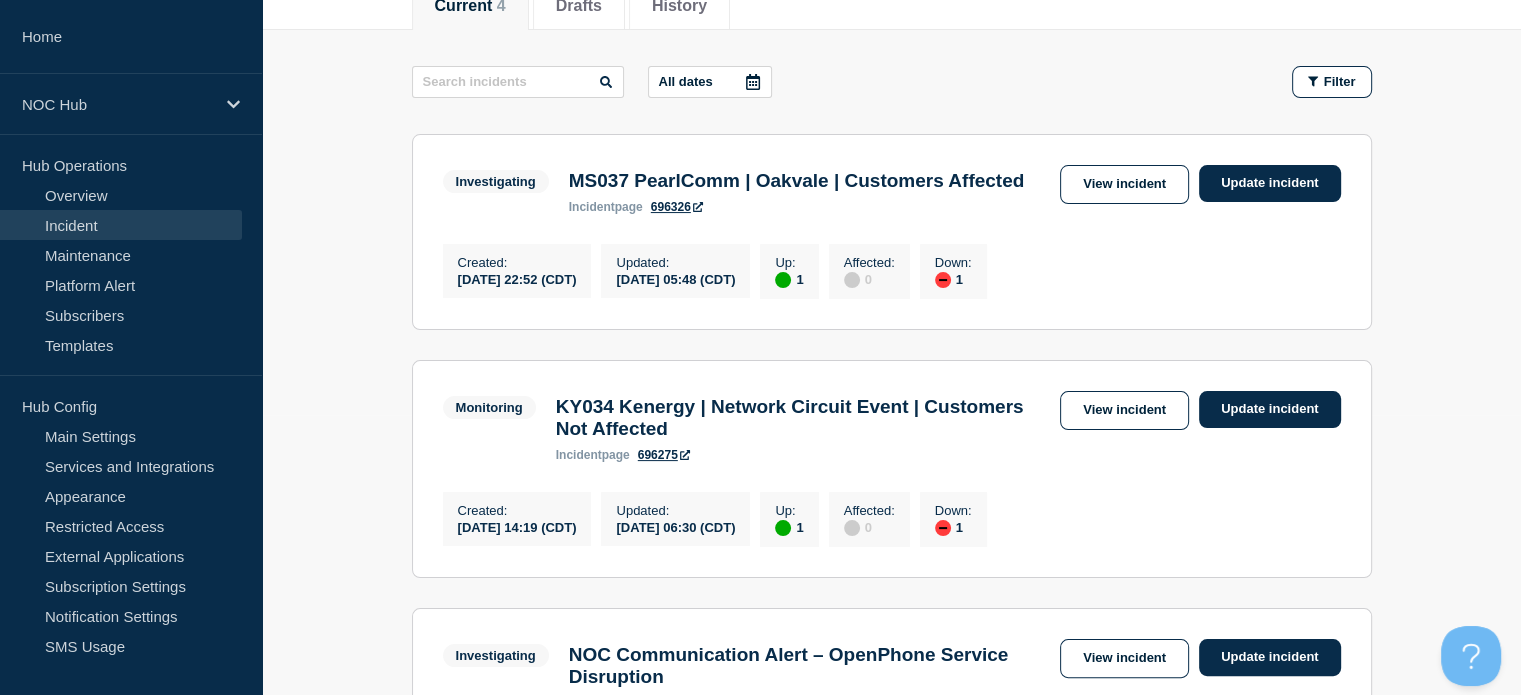 scroll, scrollTop: 200, scrollLeft: 0, axis: vertical 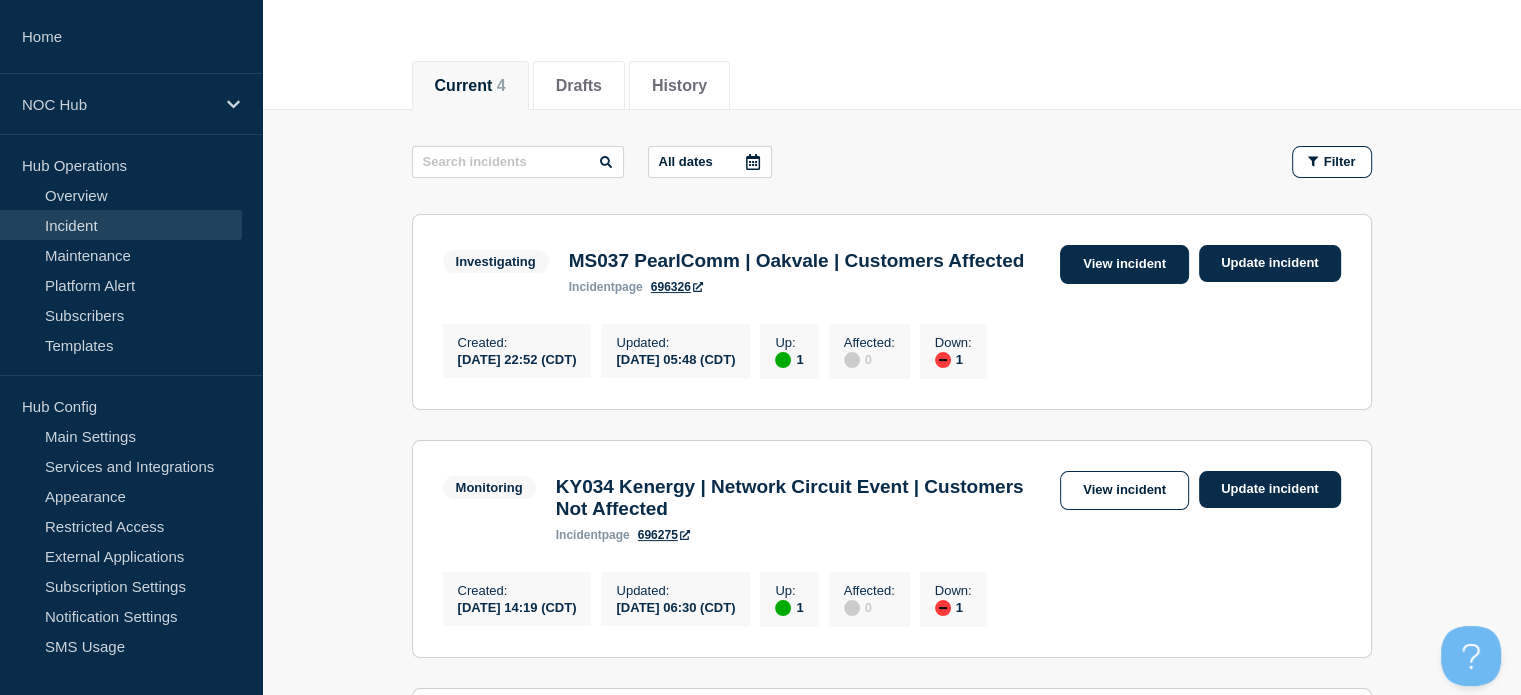 click on "View incident" at bounding box center [1124, 264] 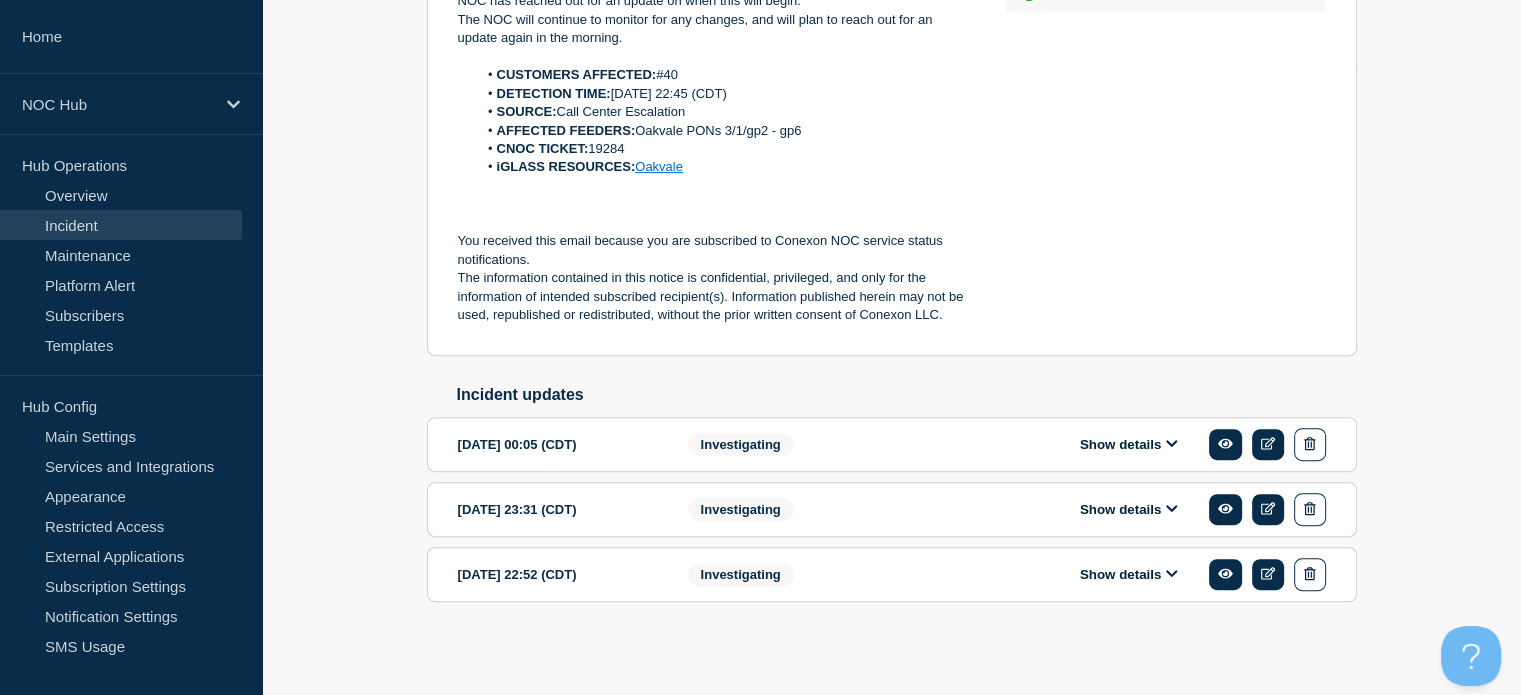 scroll, scrollTop: 335, scrollLeft: 0, axis: vertical 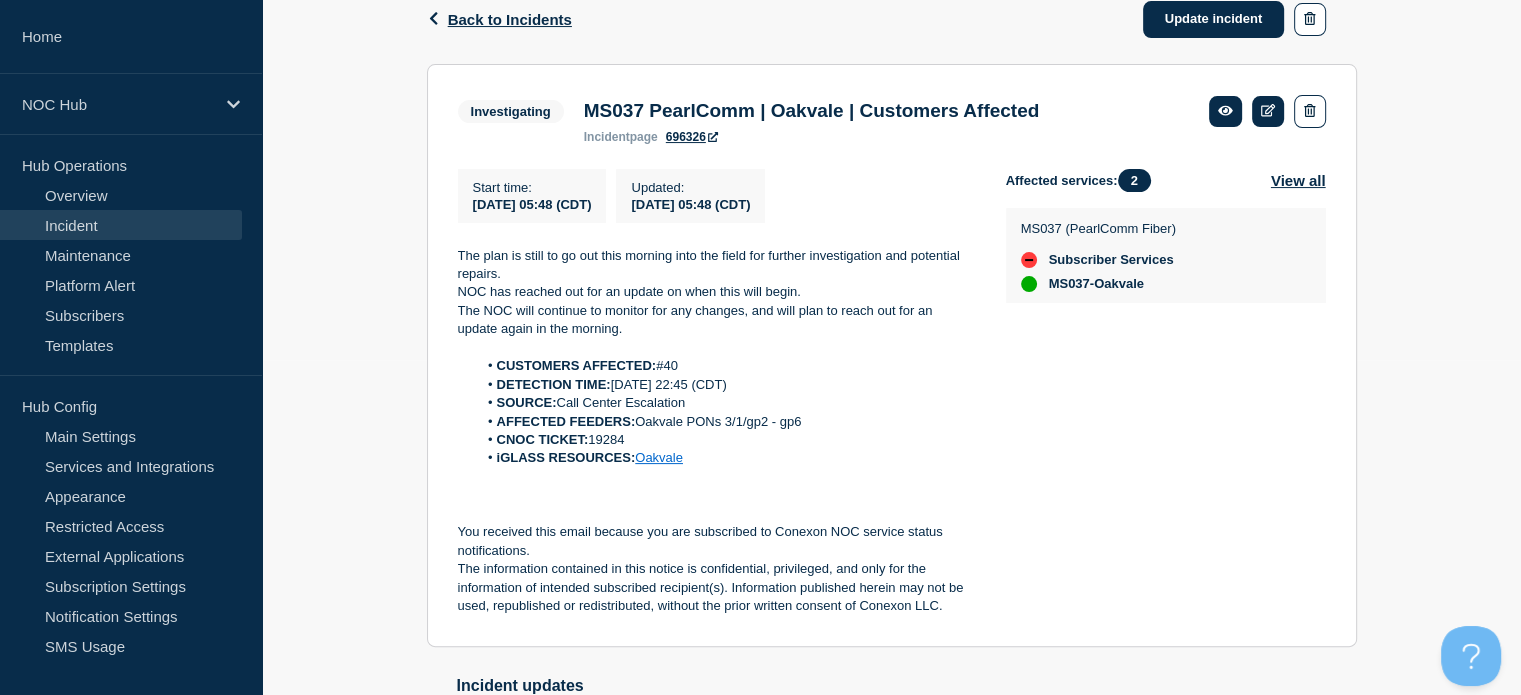 click on "Incident" at bounding box center (121, 225) 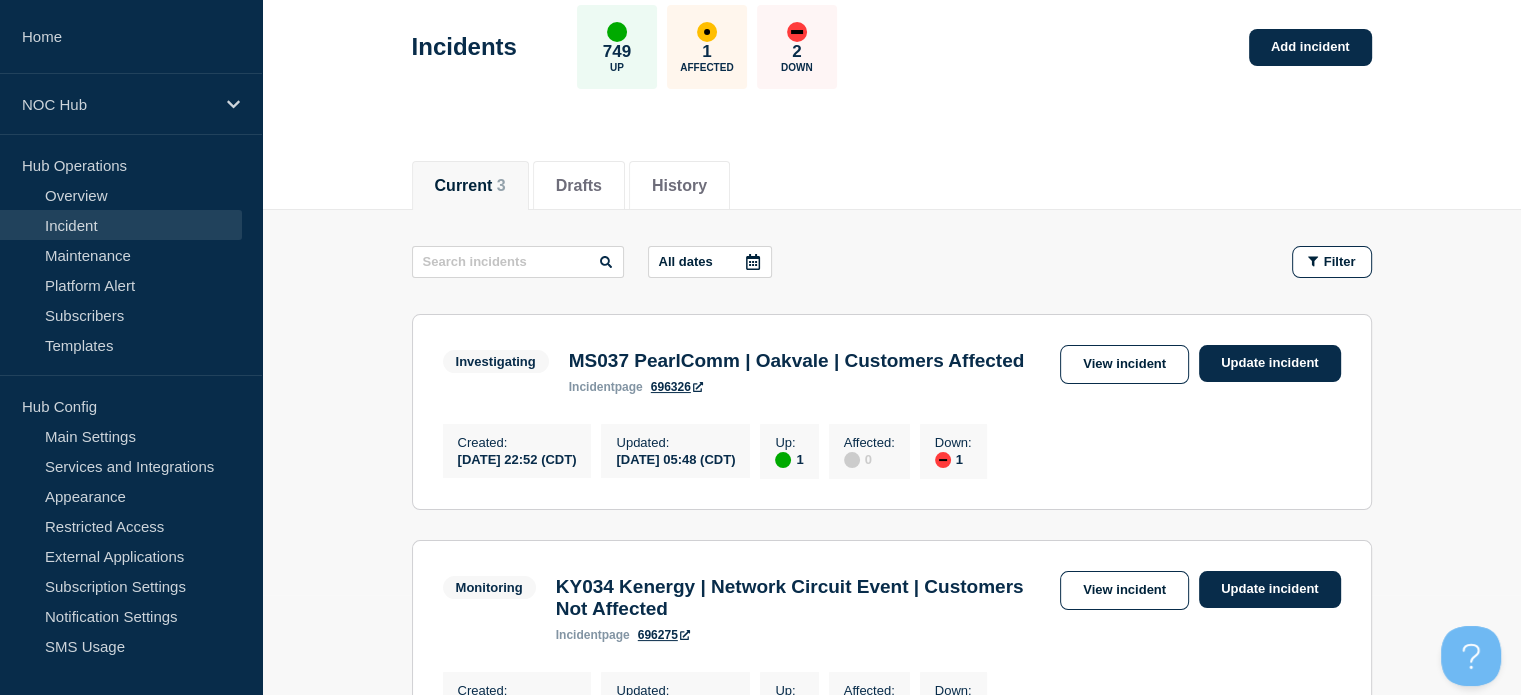 scroll, scrollTop: 0, scrollLeft: 0, axis: both 